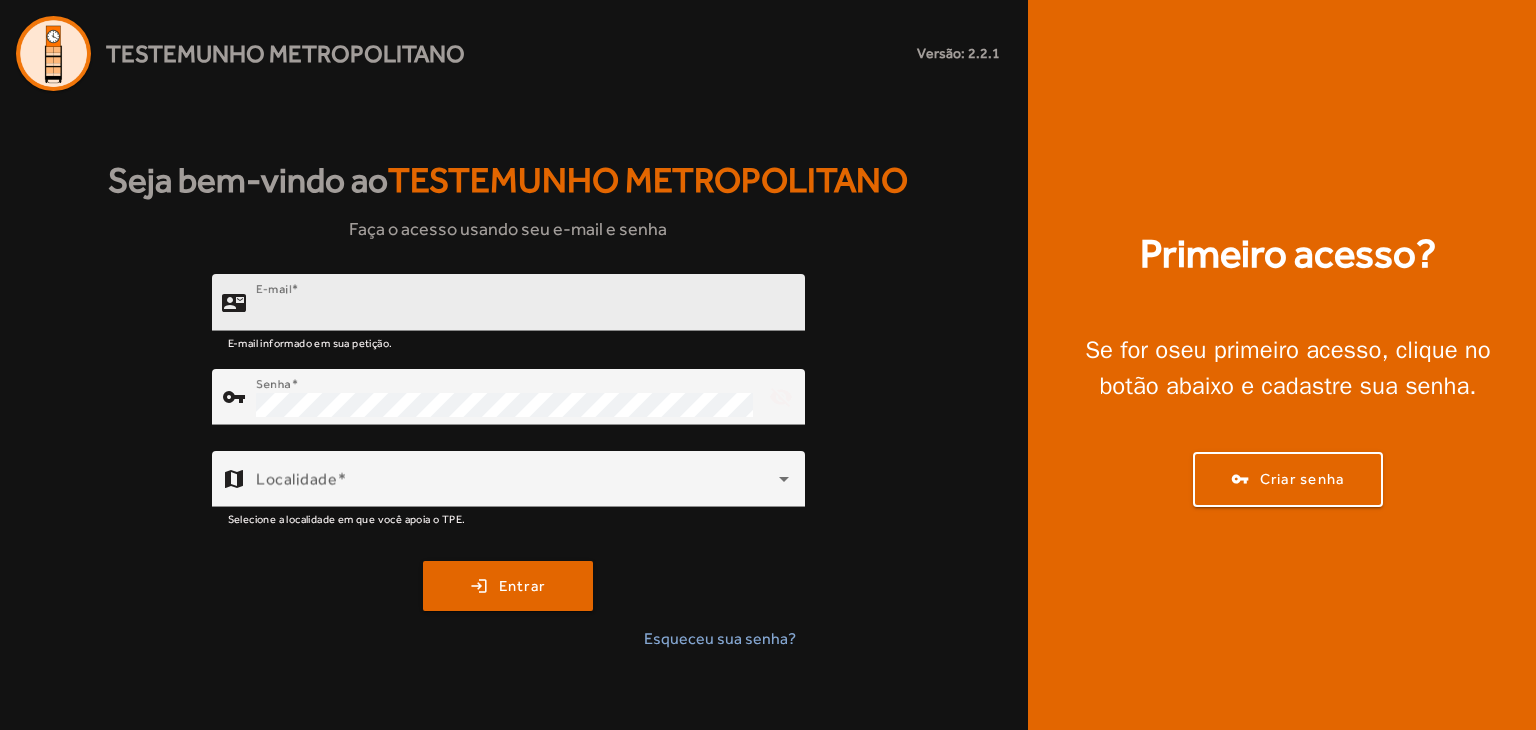 scroll, scrollTop: 0, scrollLeft: 0, axis: both 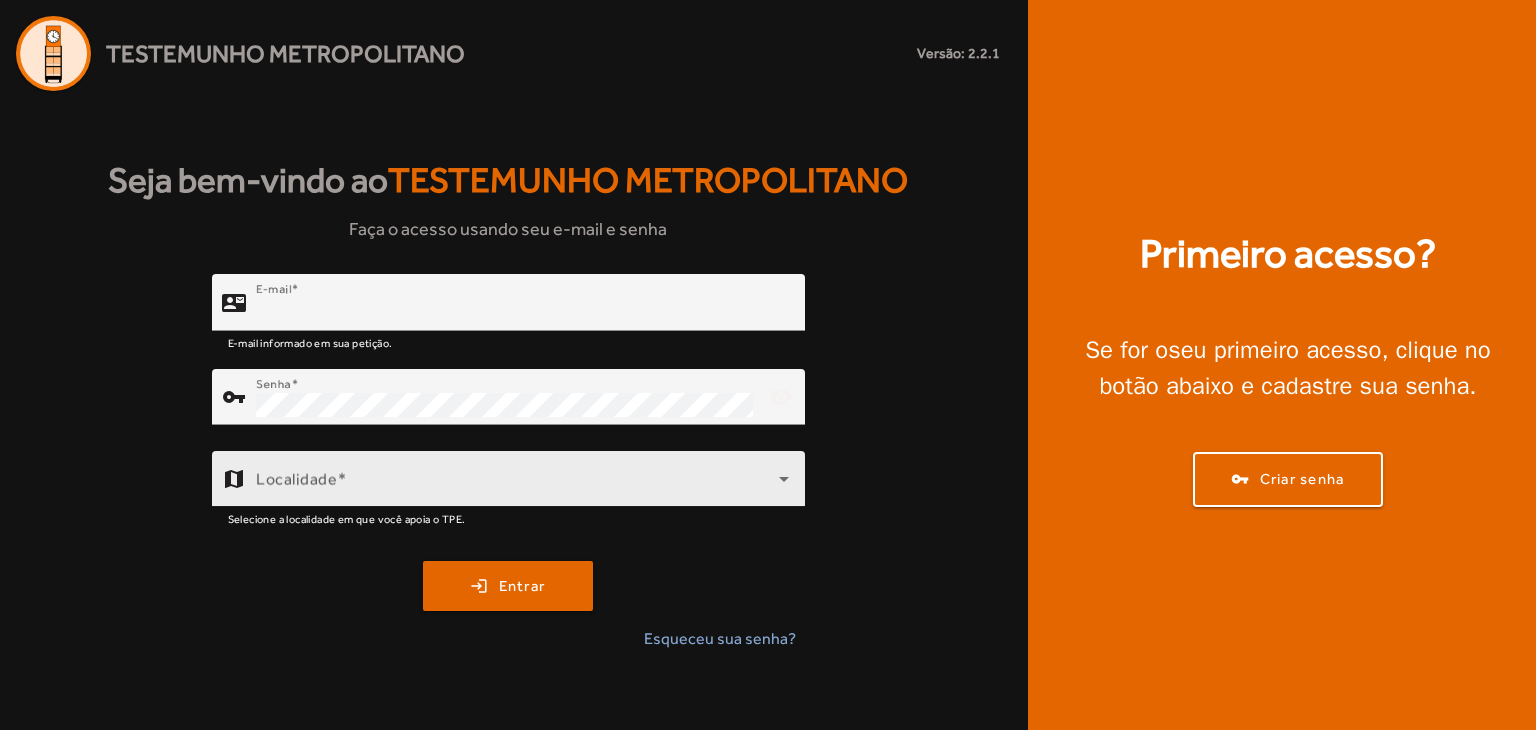 type on "**********" 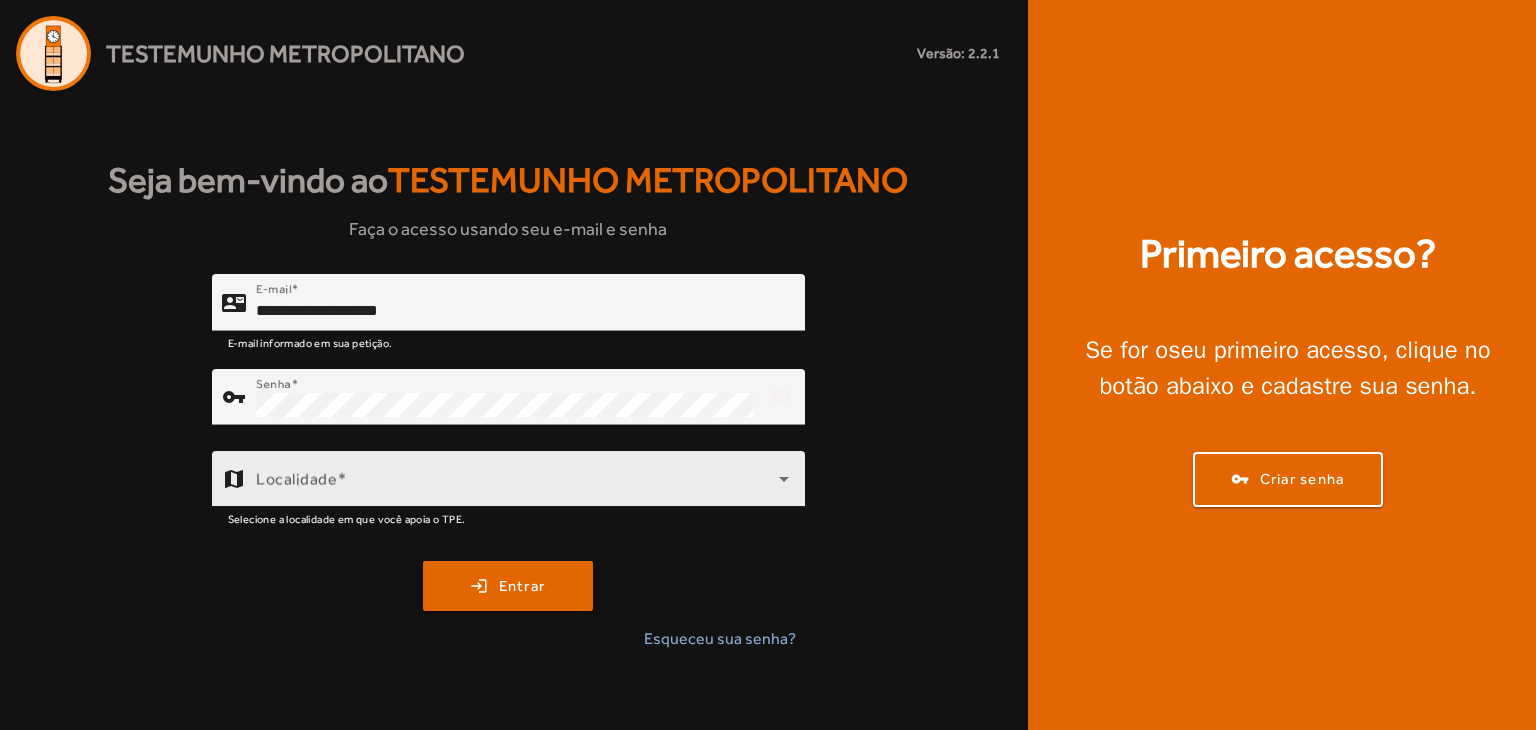 click at bounding box center [517, 487] 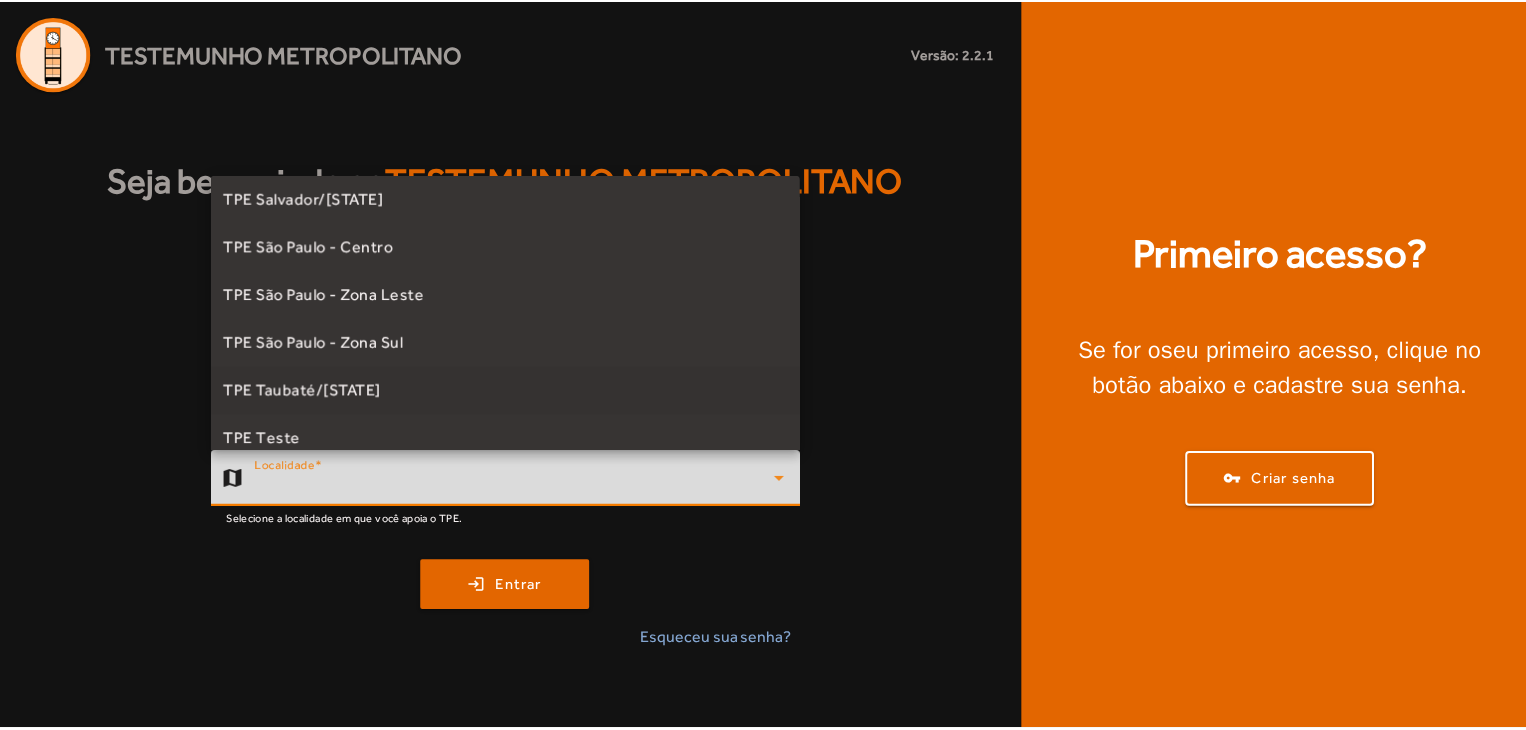 scroll, scrollTop: 556, scrollLeft: 0, axis: vertical 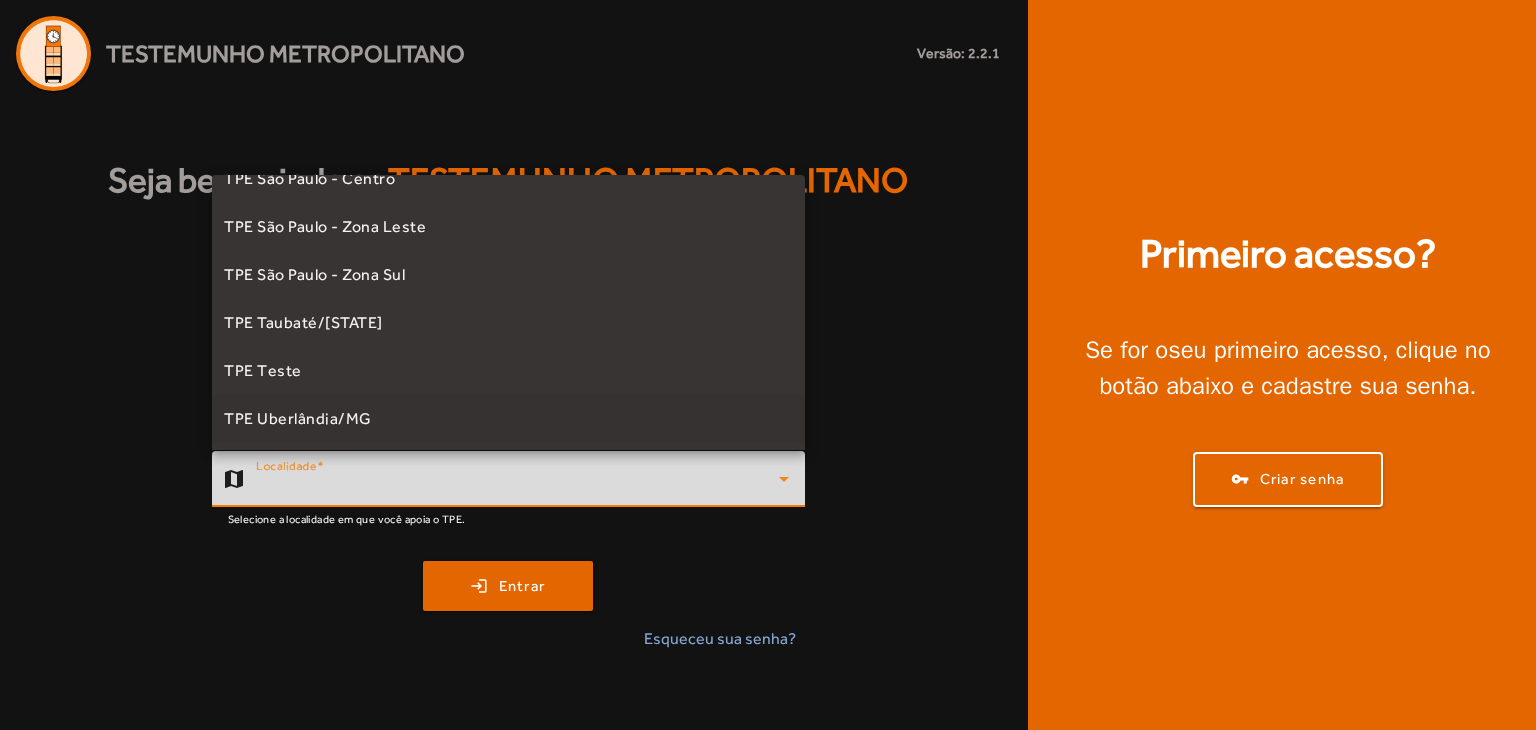 click on "TPE Uberlândia/MG" at bounding box center [298, 419] 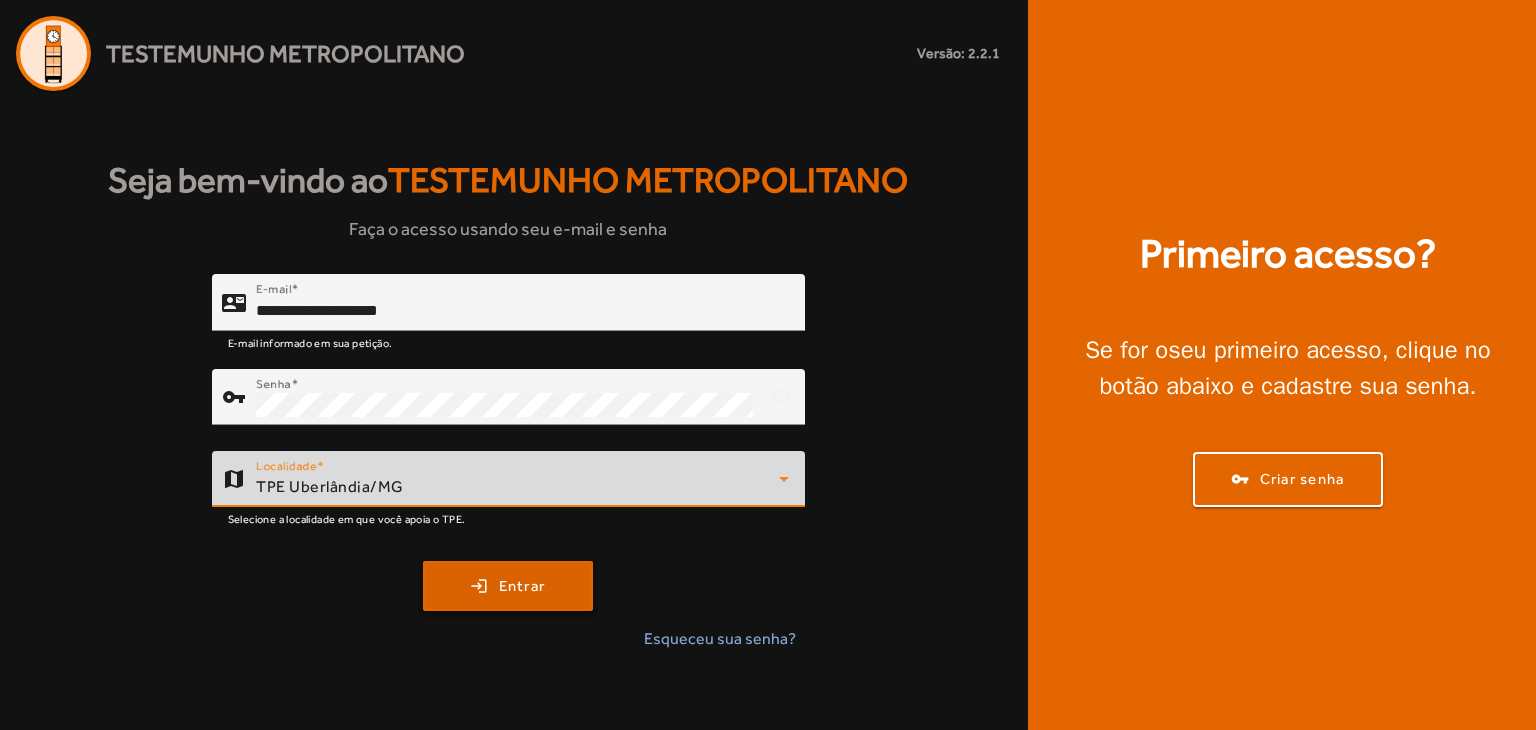 click 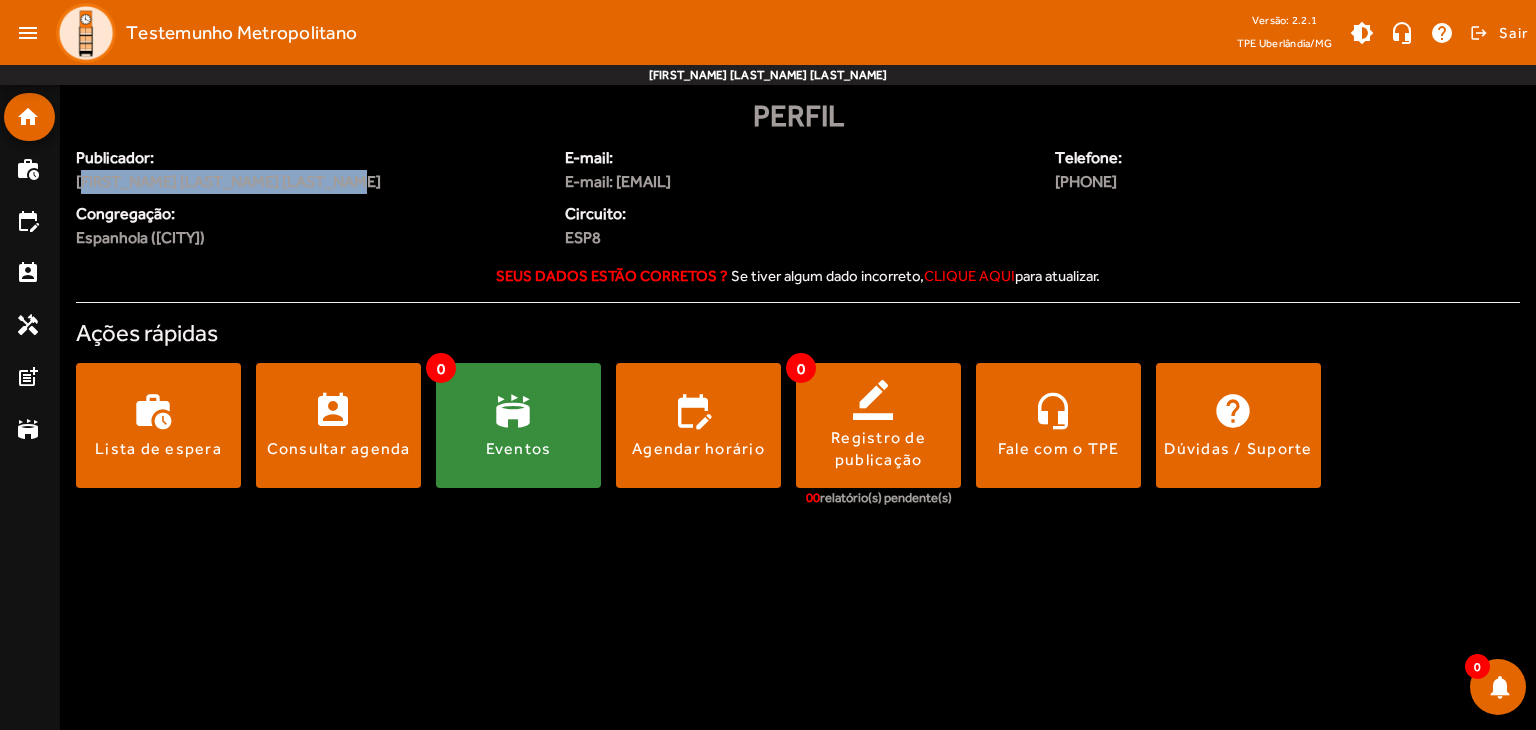 drag, startPoint x: 84, startPoint y: 194, endPoint x: 341, endPoint y: 193, distance: 257.00195 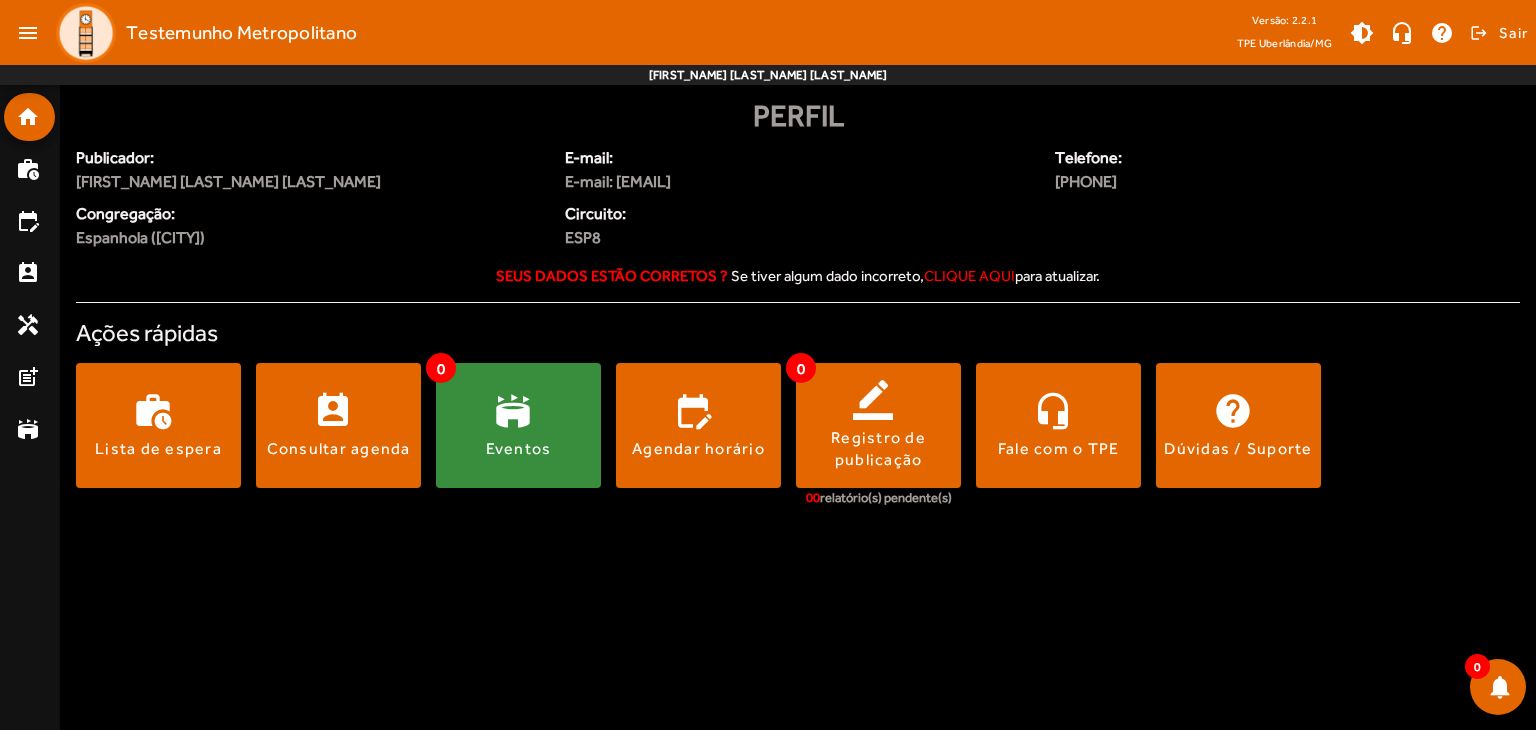 click on "[FIRST_NAME] [LAST_NAME] [LAST_NAME]" 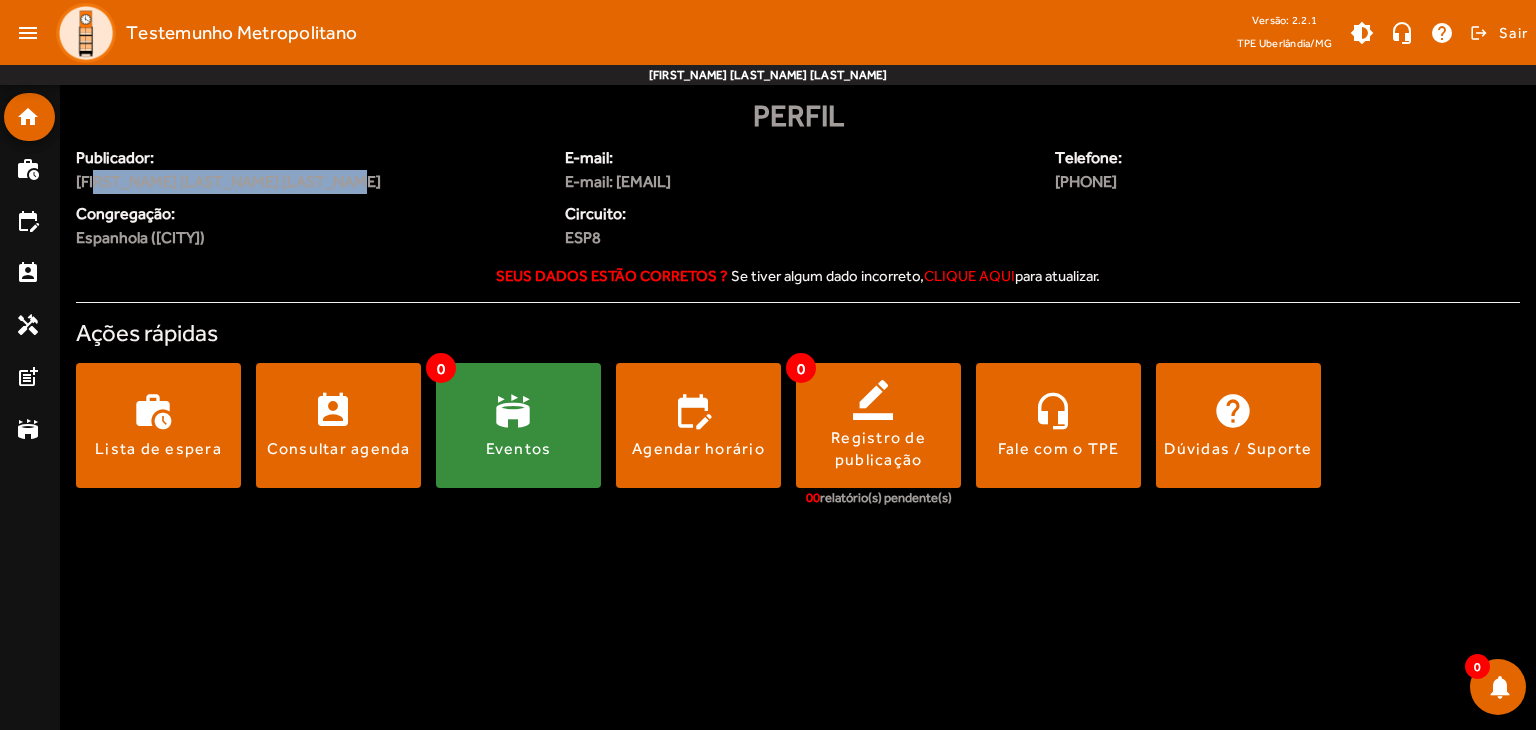drag, startPoint x: 96, startPoint y: 193, endPoint x: 345, endPoint y: 179, distance: 249.39326 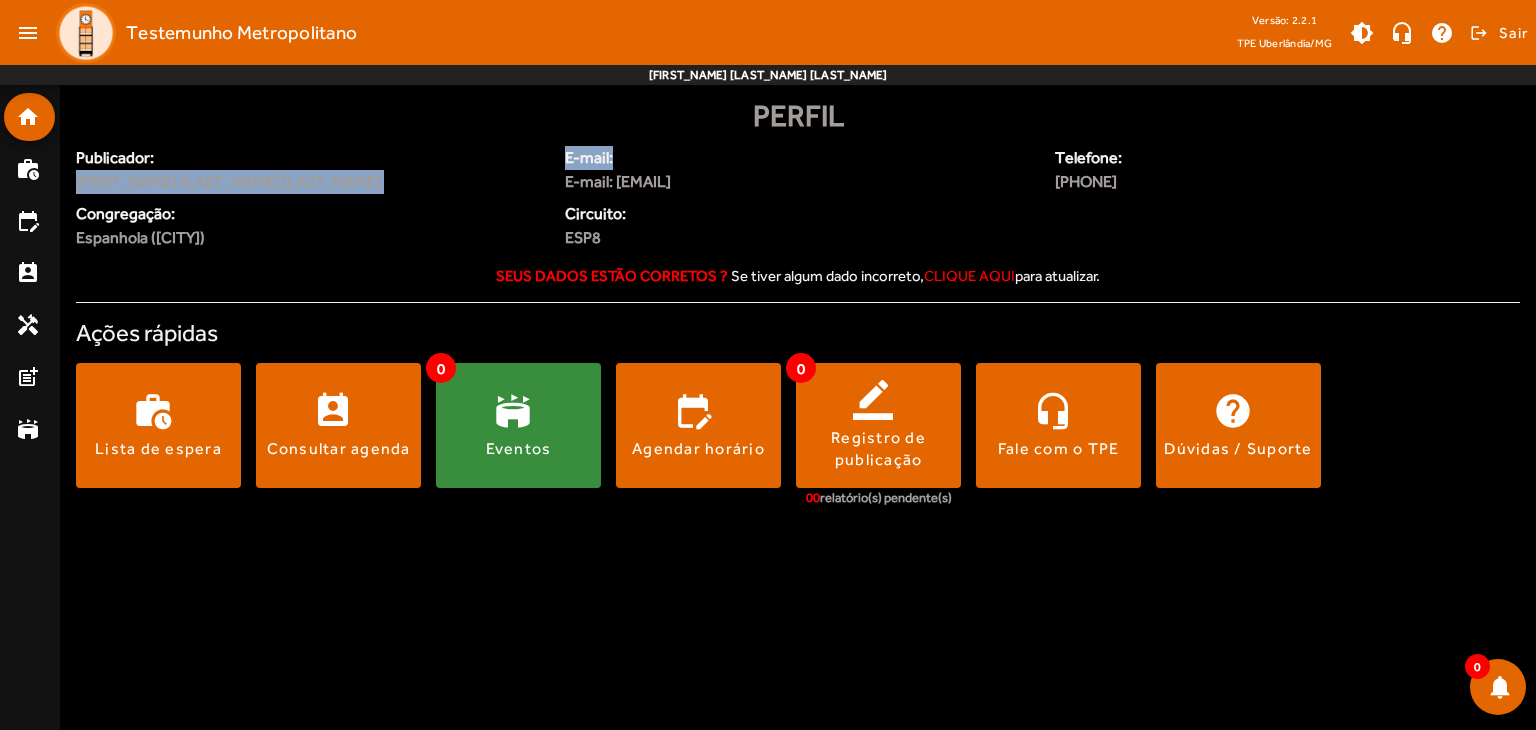 drag, startPoint x: 543, startPoint y: 157, endPoint x: 749, endPoint y: 163, distance: 206.08736 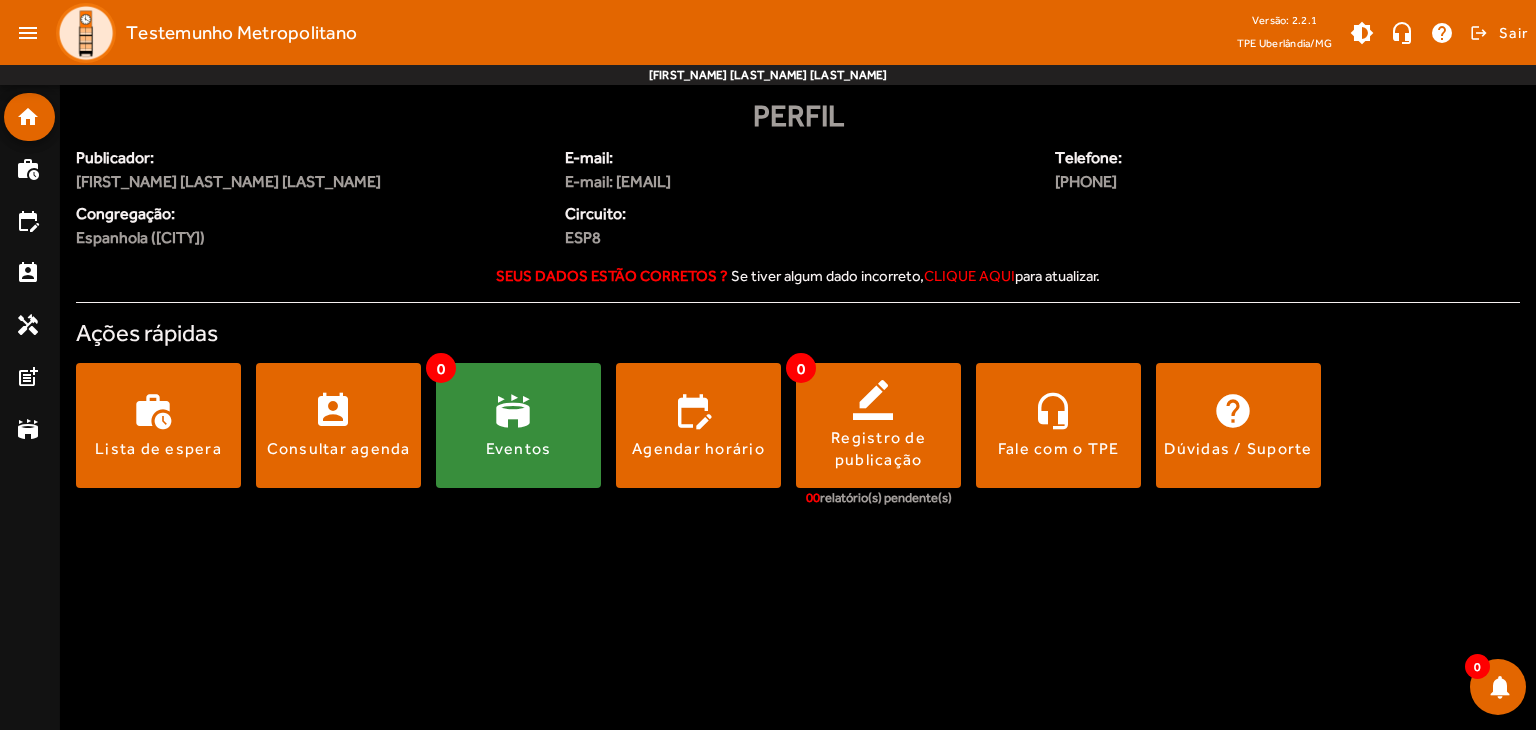 click on "E-mail: [EMAIL]" 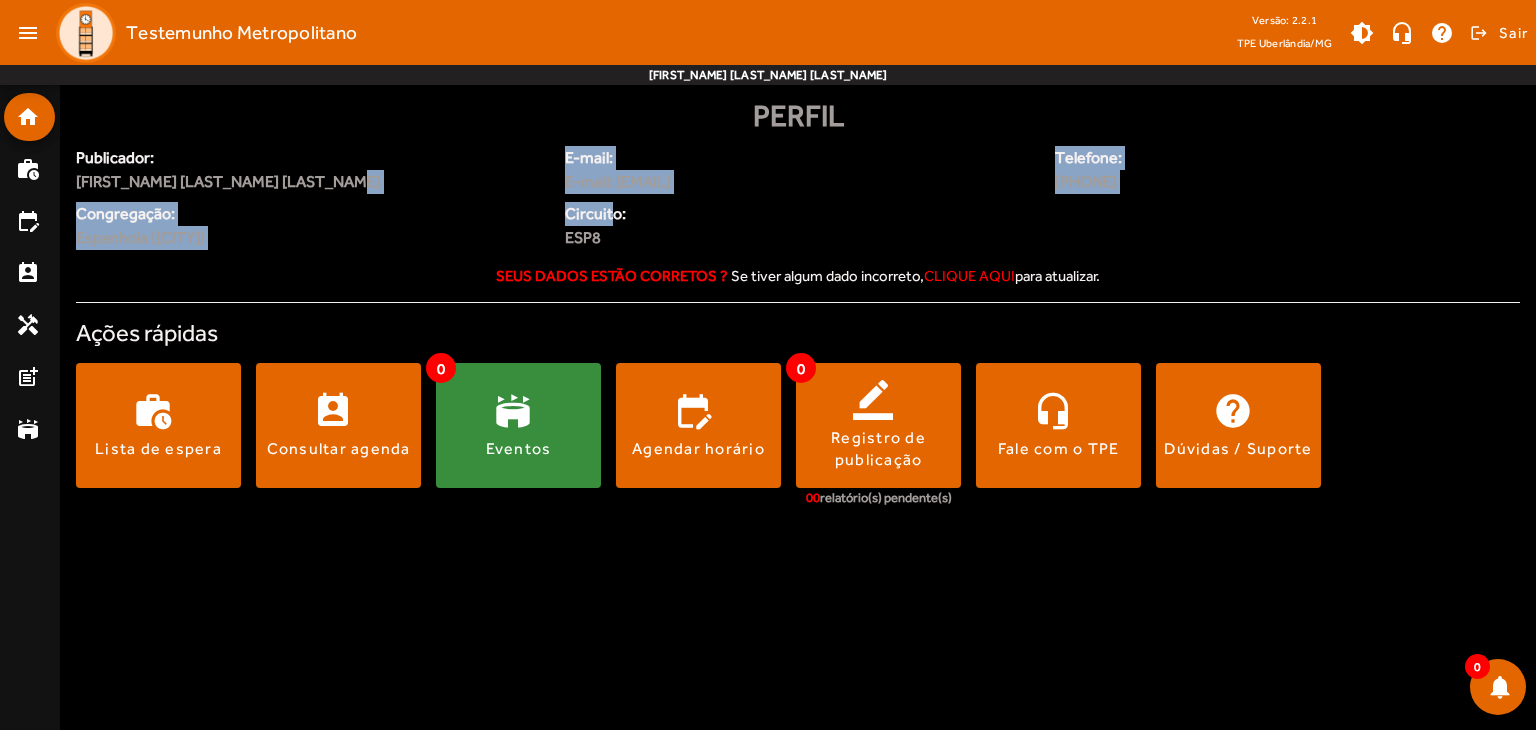 drag, startPoint x: 535, startPoint y: 193, endPoint x: 629, endPoint y: 212, distance: 95.90099 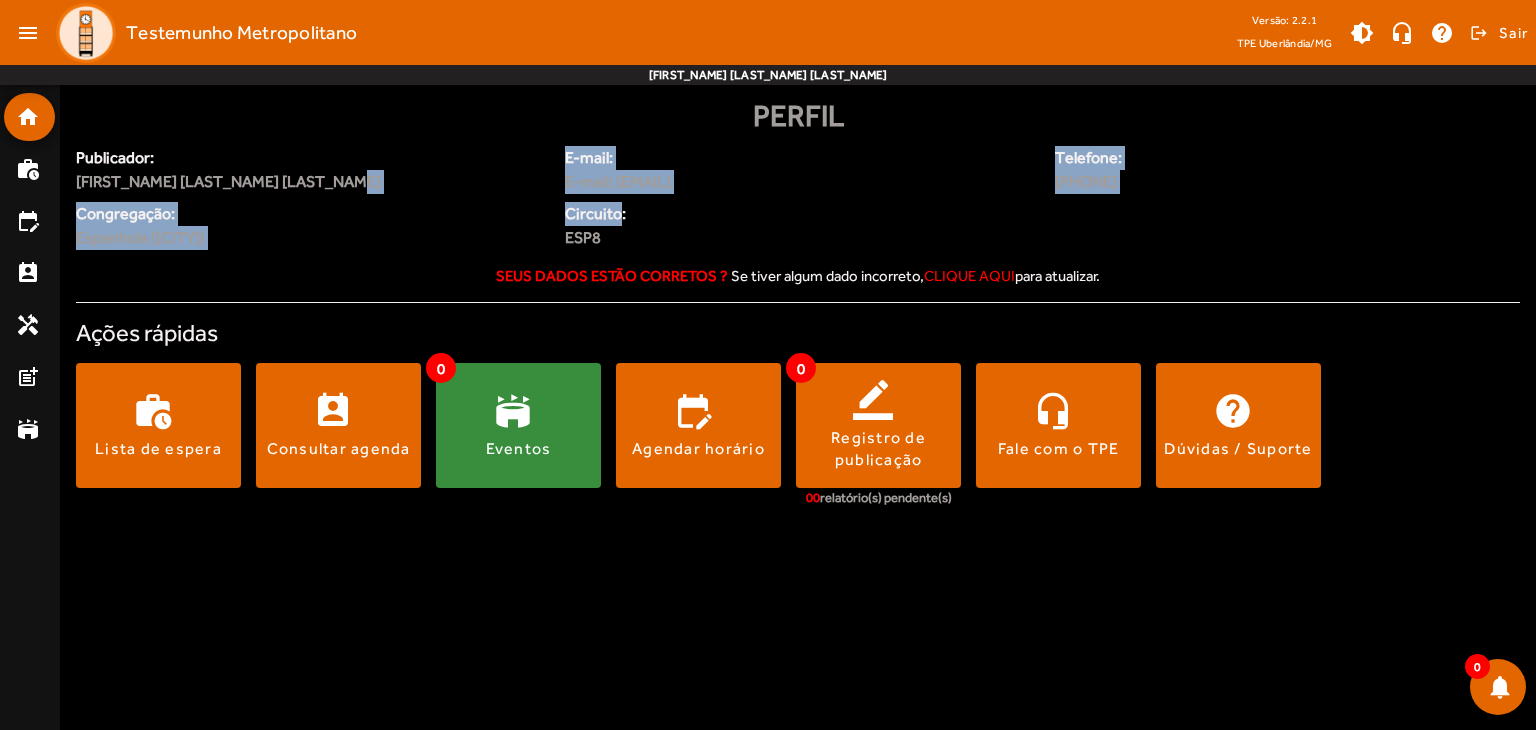 click on "E-mail: [EMAIL]" 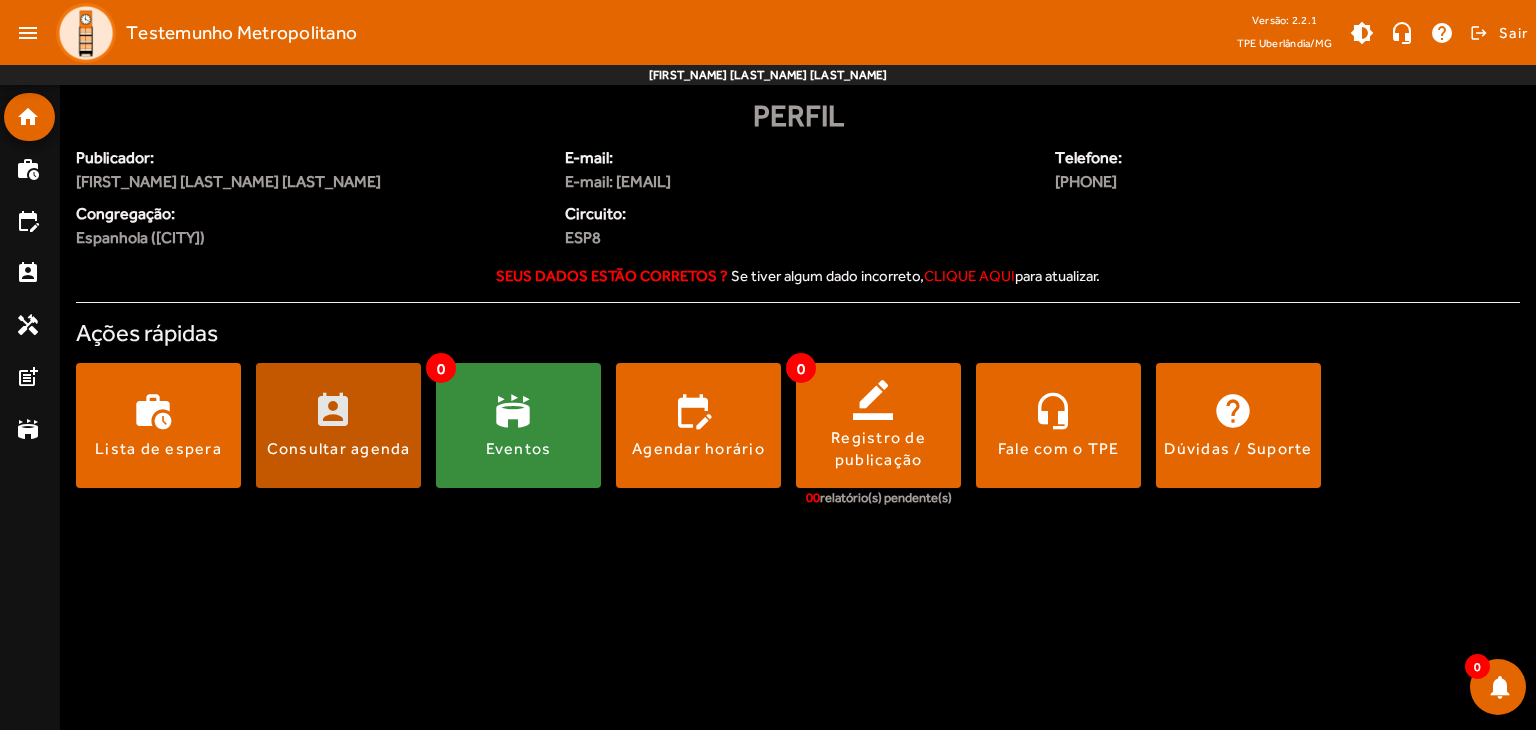 click on "Consultar agenda" 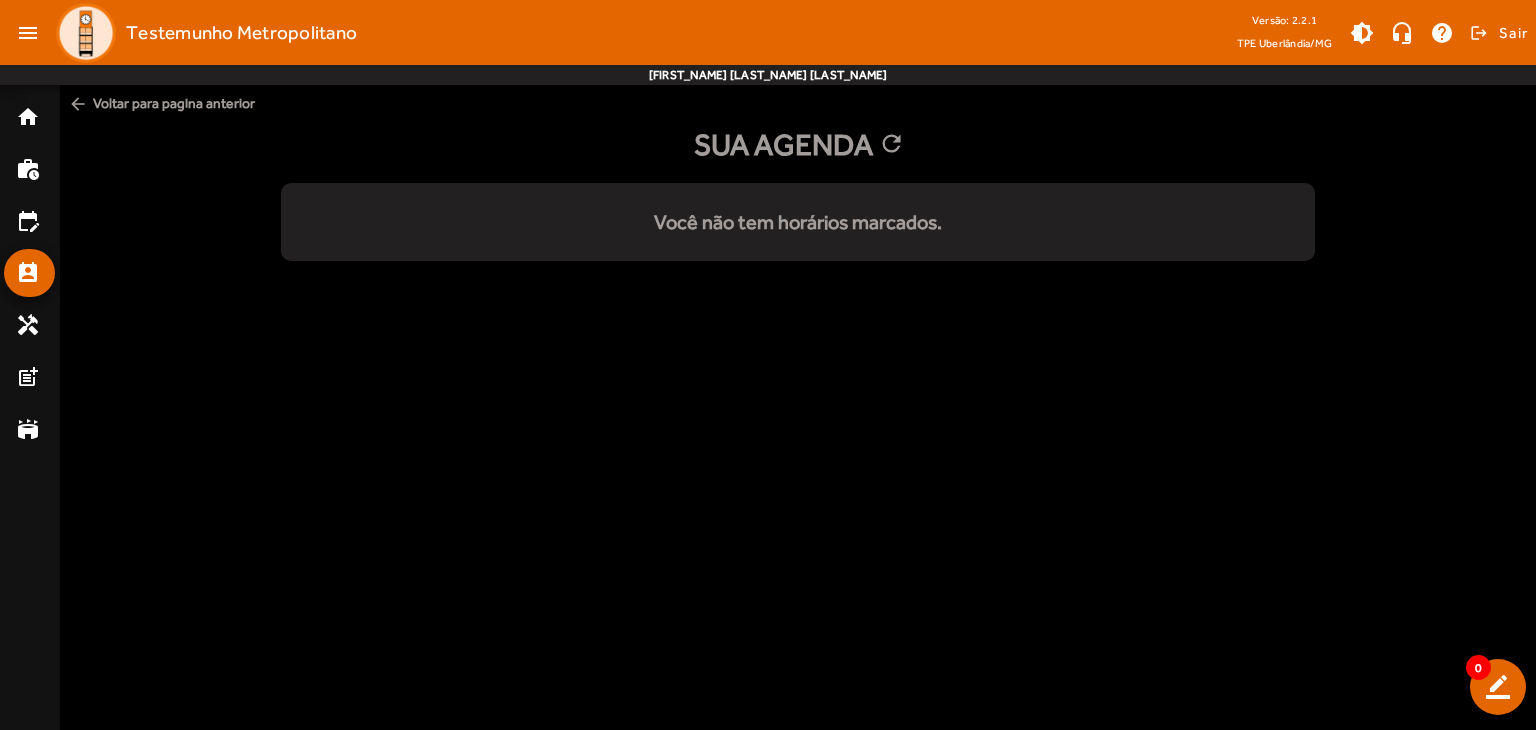 click on "Sua Agenda   refresh" 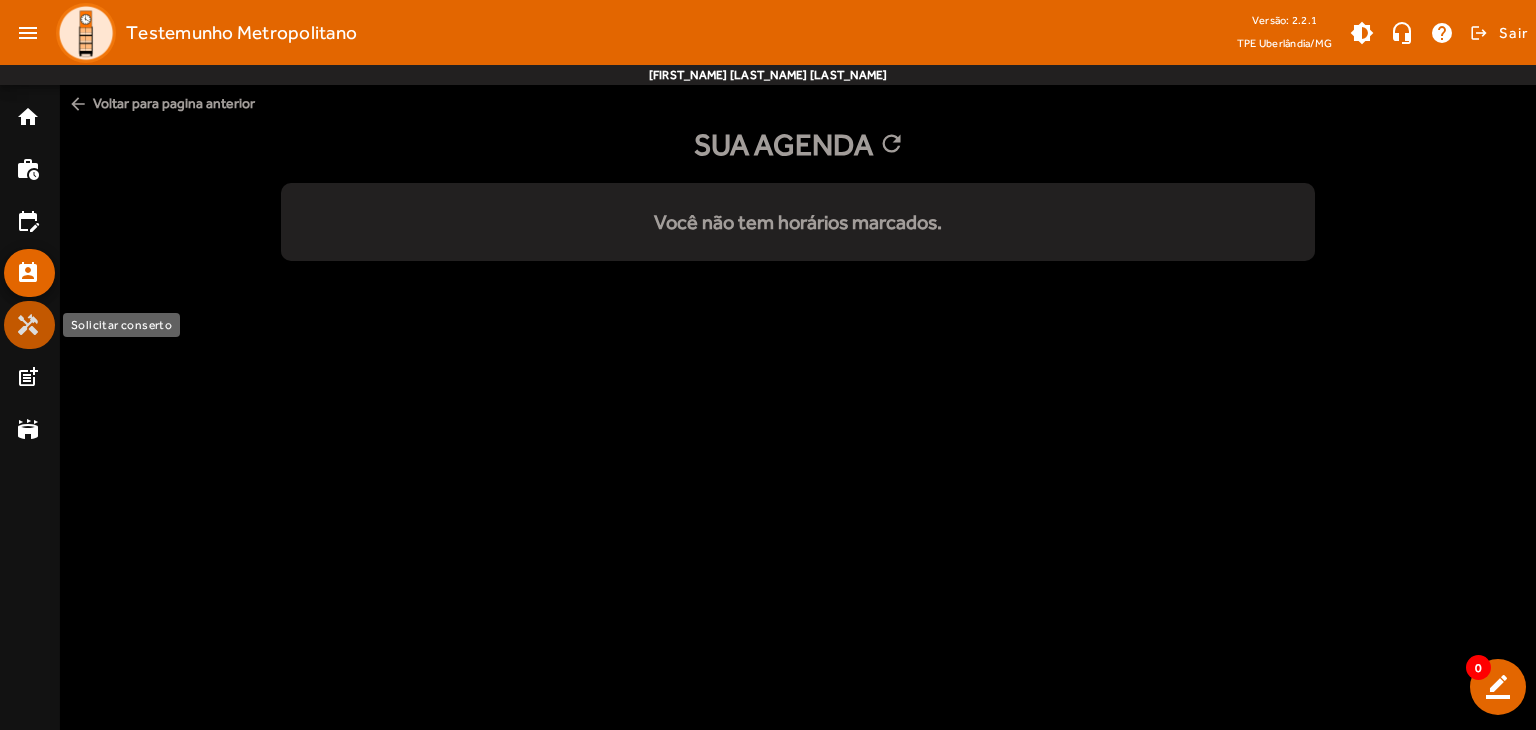 click on "handyman" 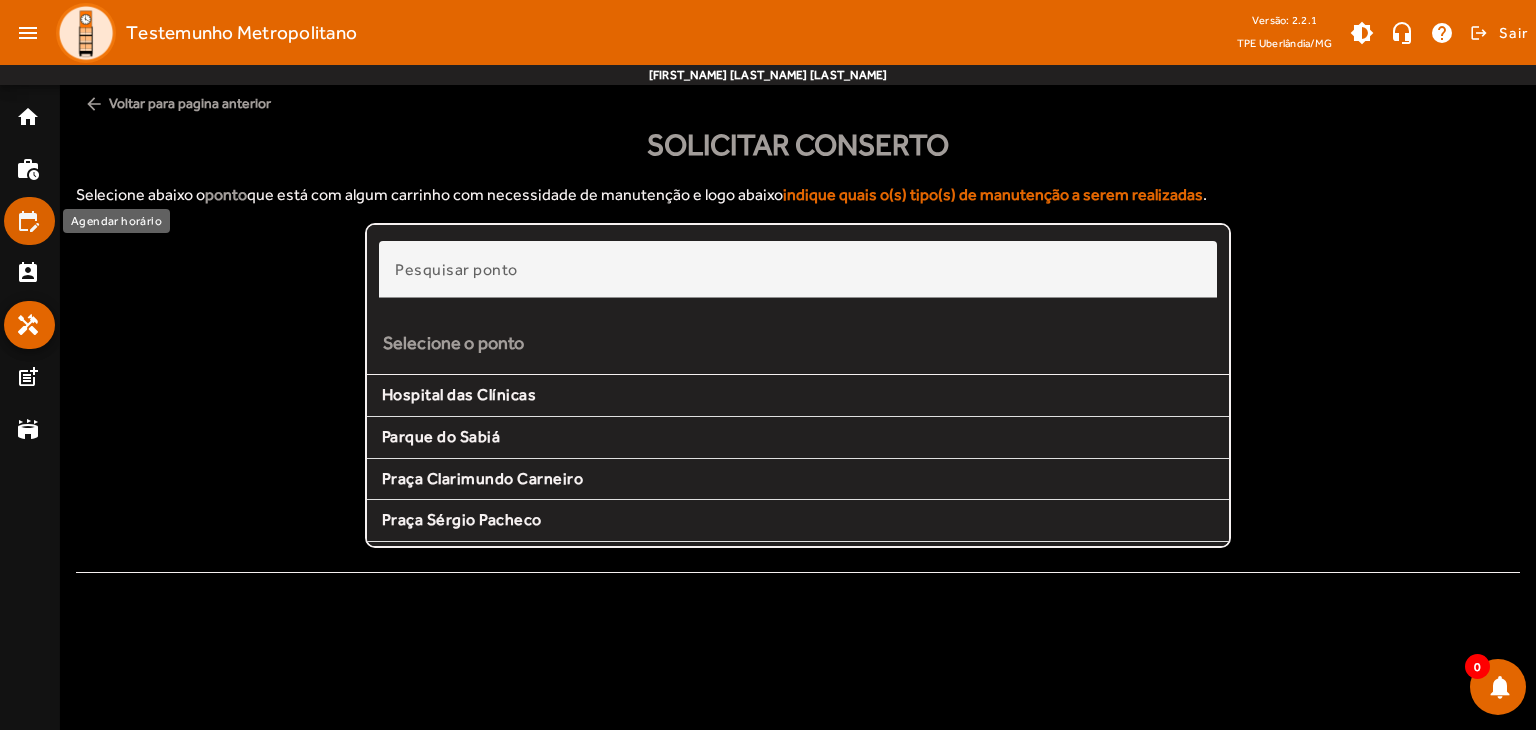 click on "edit_calendar" 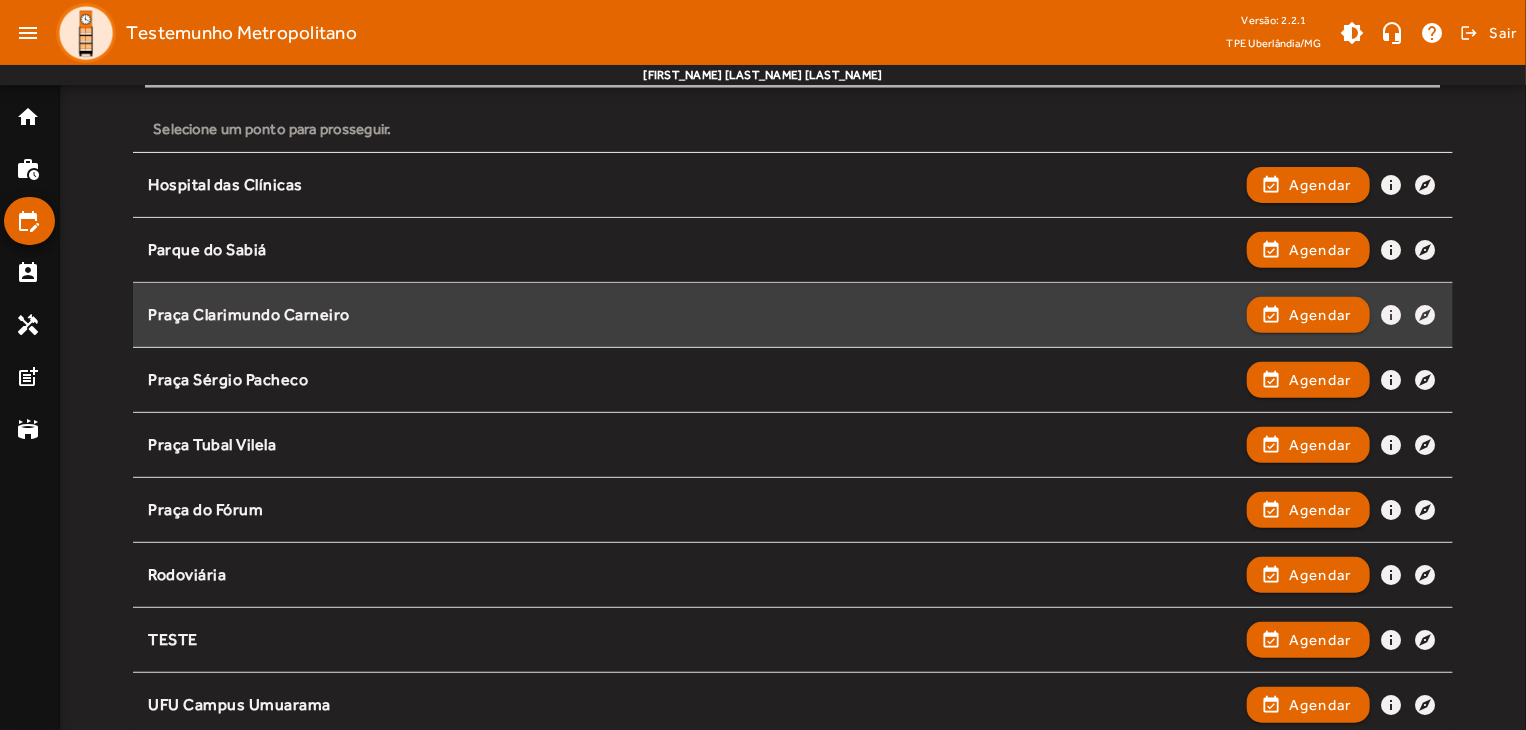 scroll, scrollTop: 0, scrollLeft: 0, axis: both 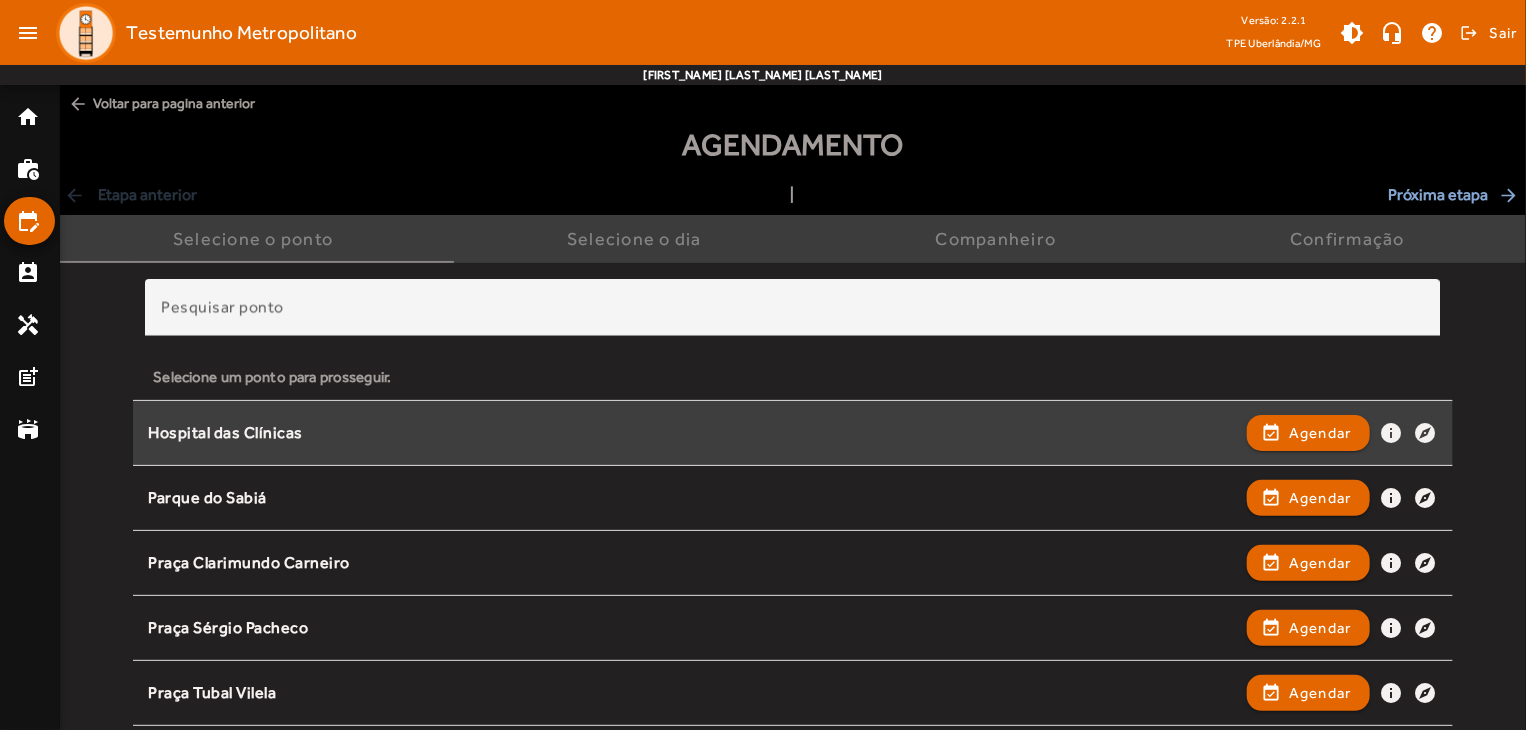 click on "Hospital das Clínicas   event_available   Agendar   info  explore" at bounding box center (792, 498) 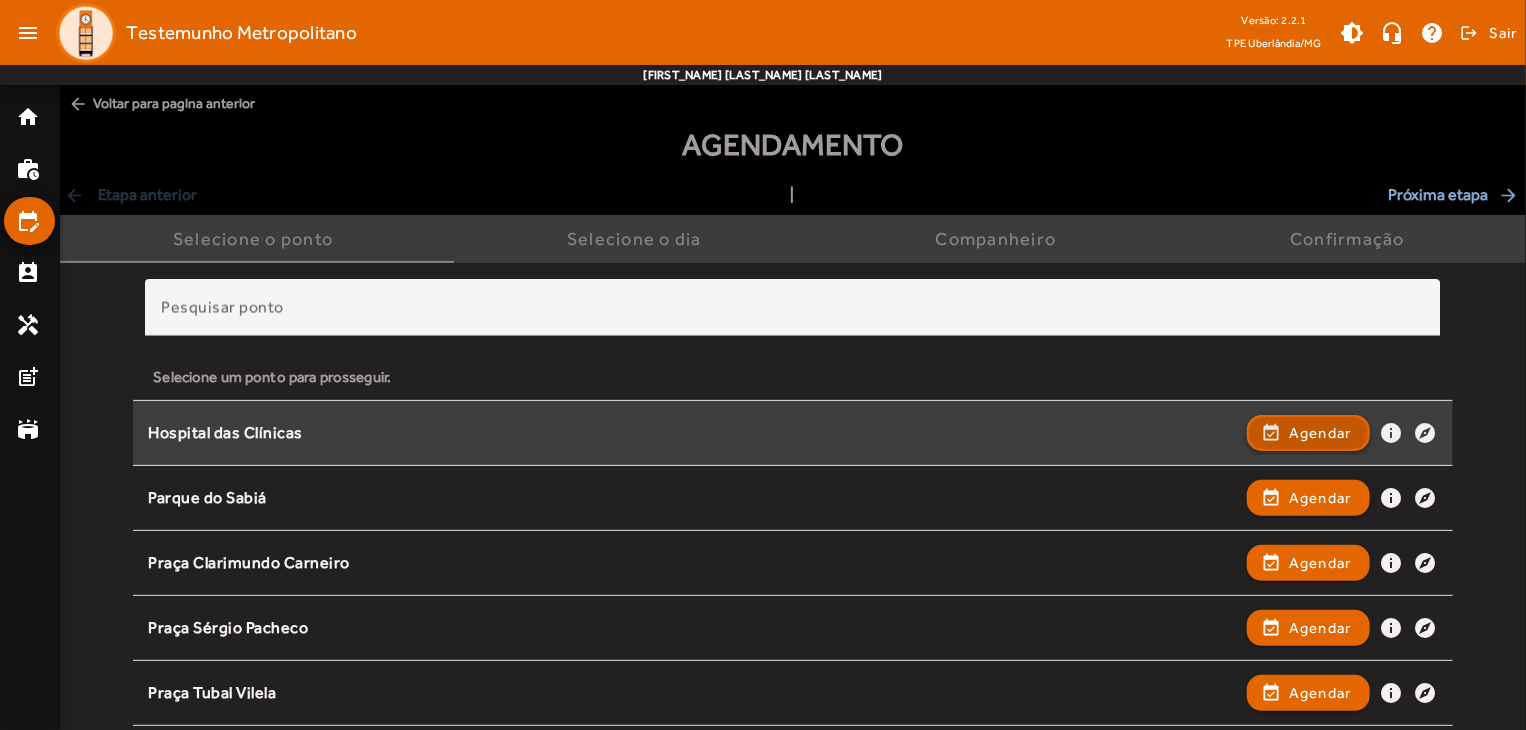 click 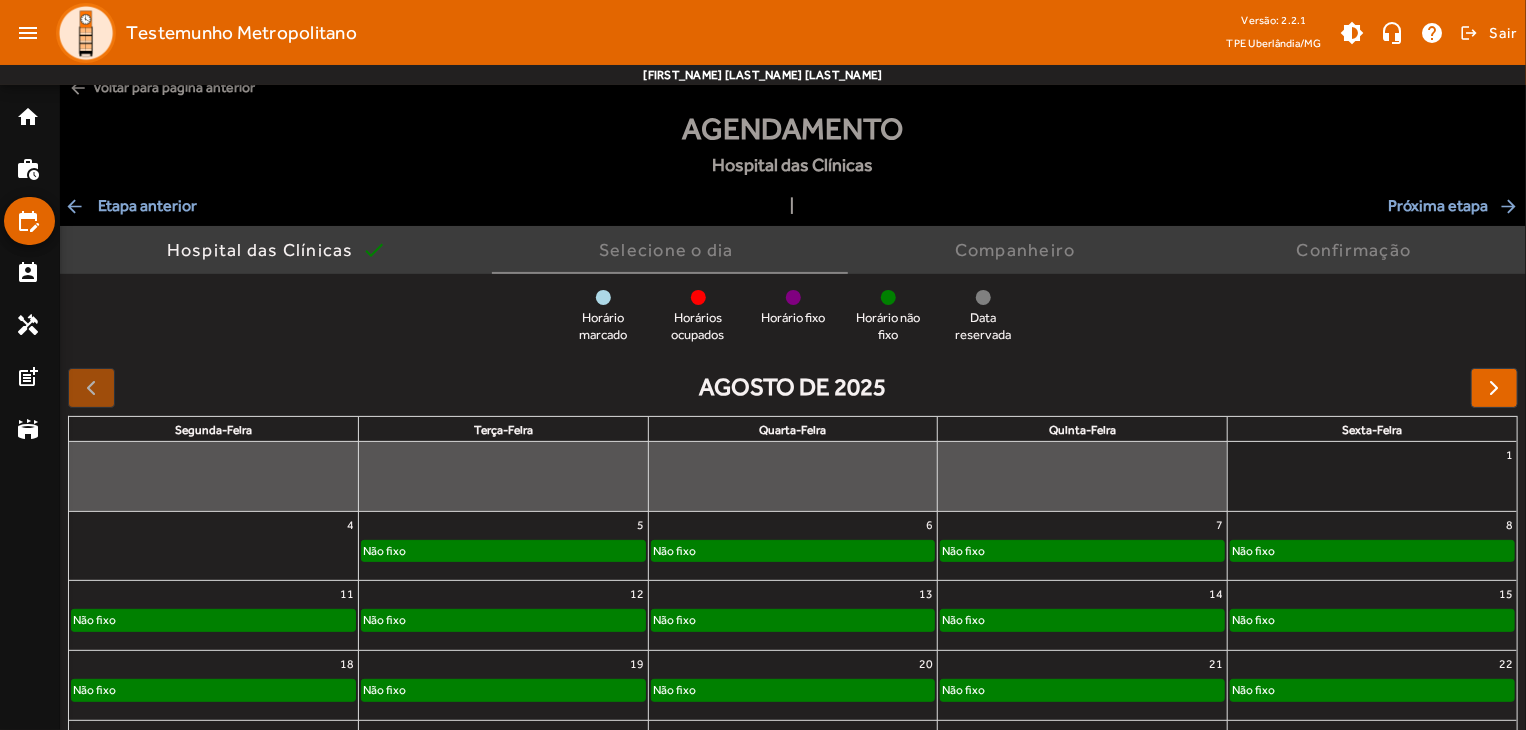 scroll, scrollTop: 0, scrollLeft: 0, axis: both 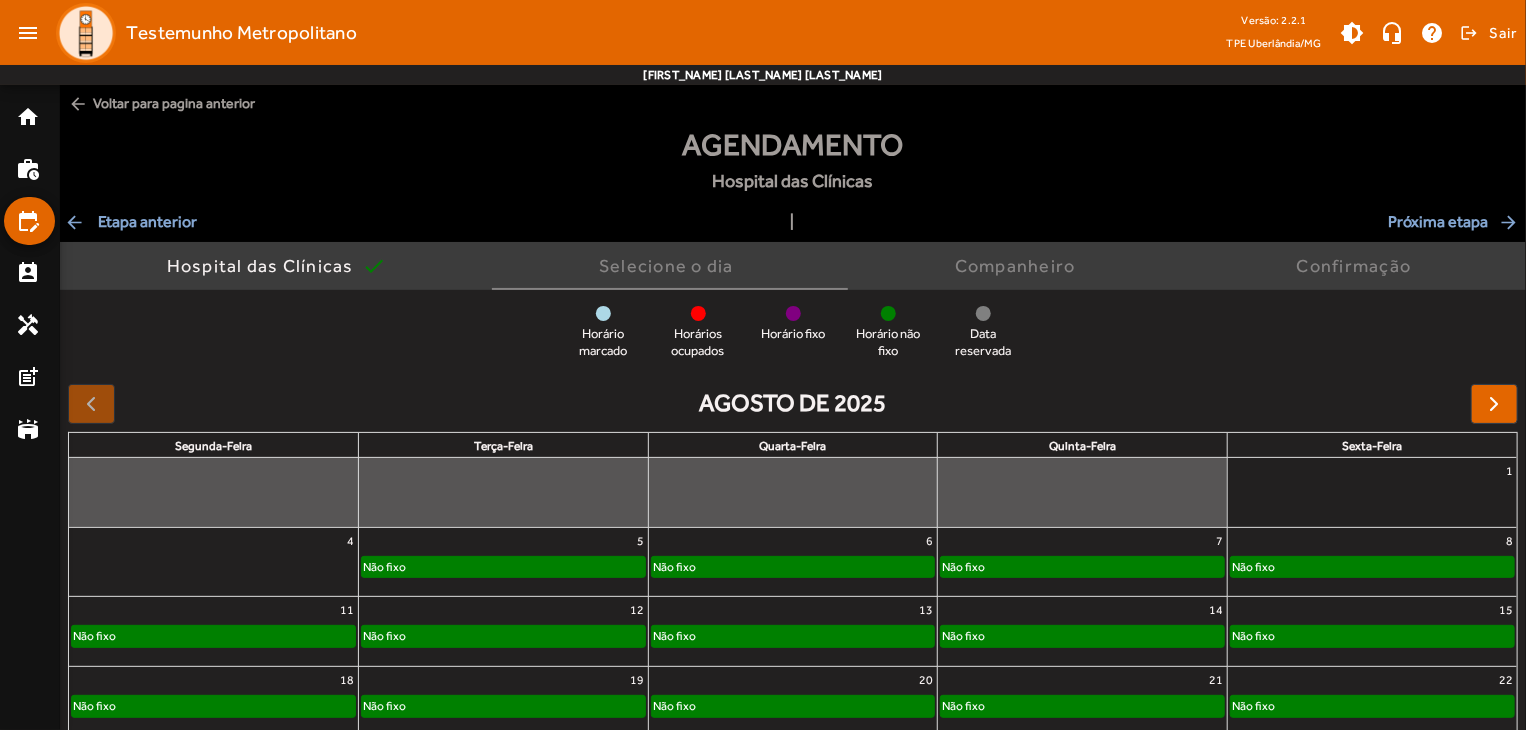 click on "Não fixo" 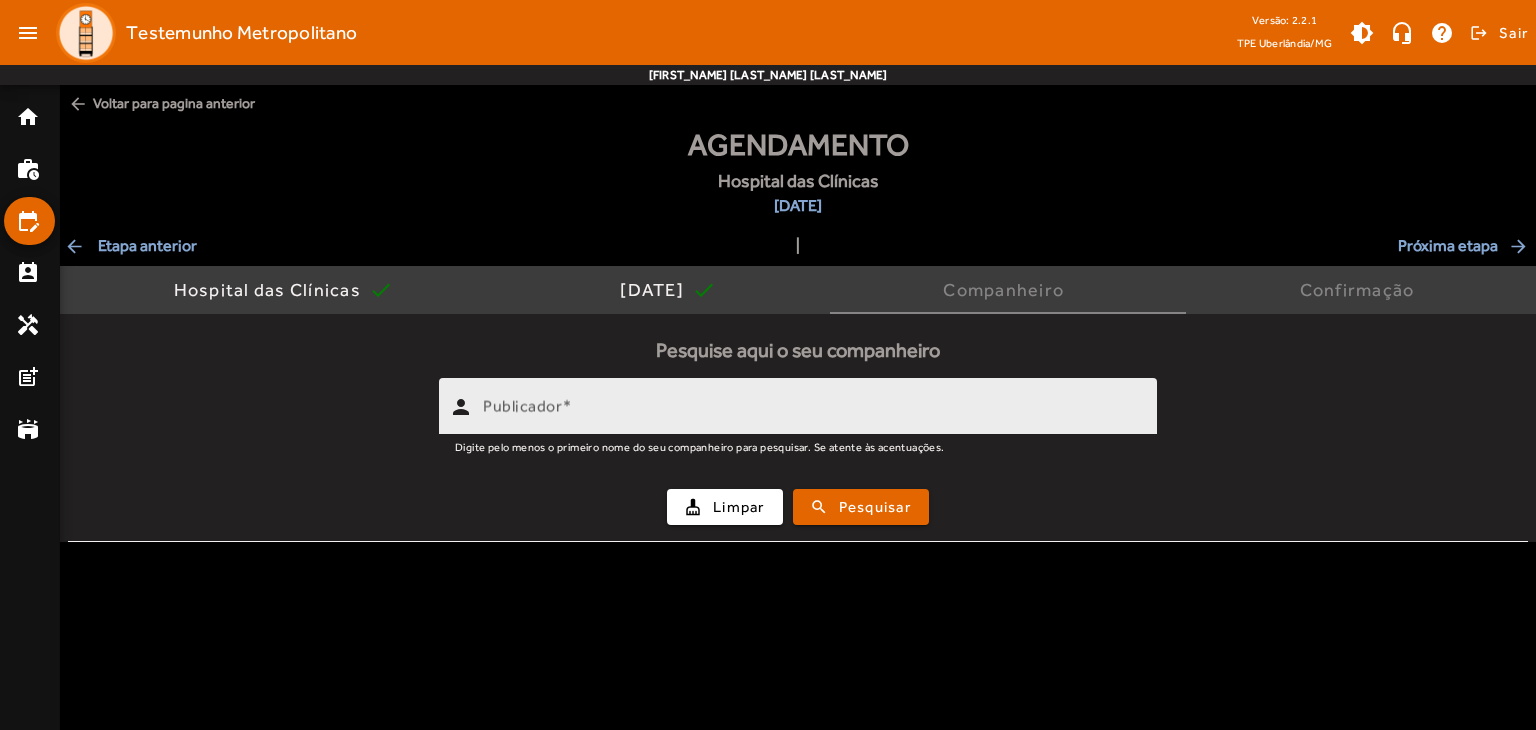 click on "Publicador" at bounding box center (812, 406) 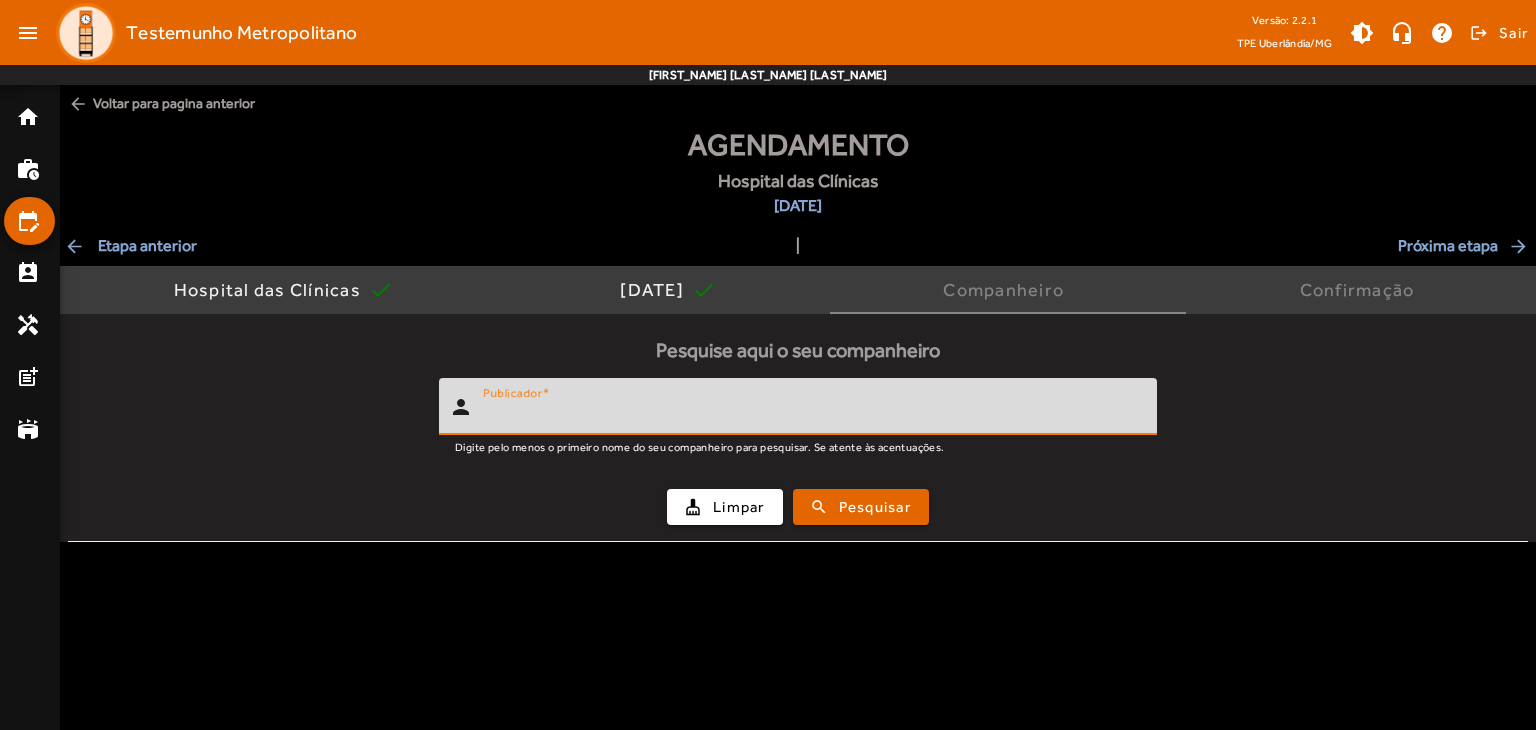 type on "*" 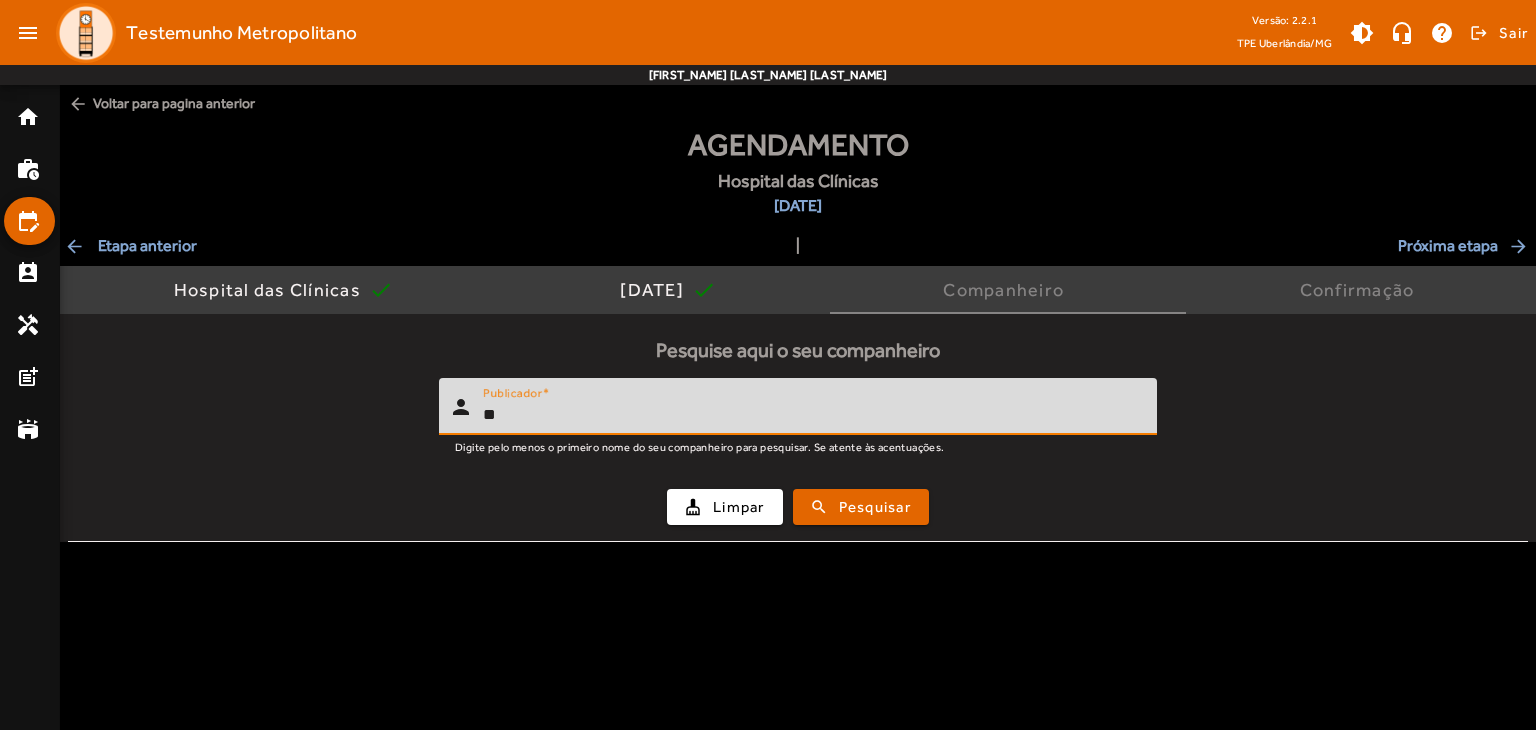 type on "*" 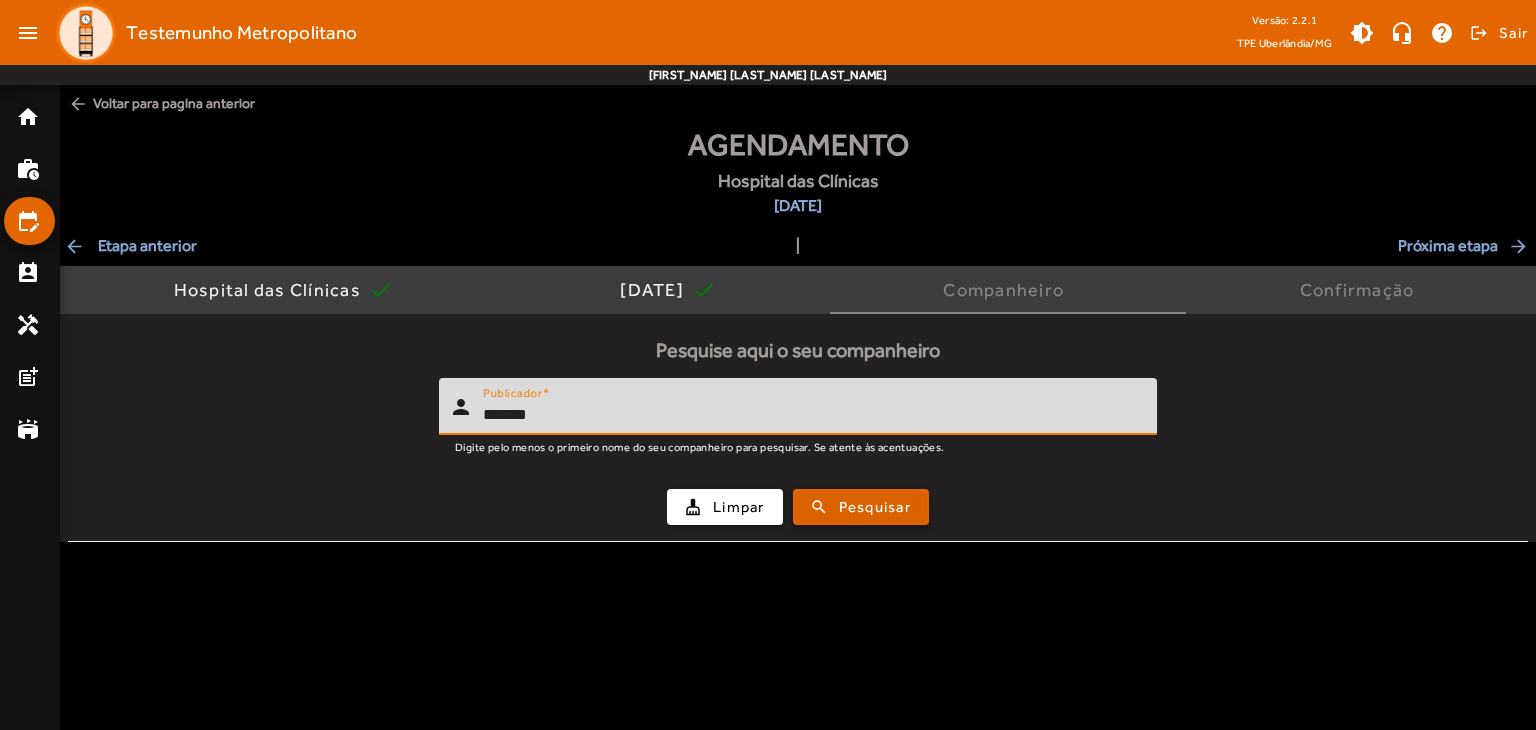 click on "search  Pesquisar" at bounding box center [861, 507] 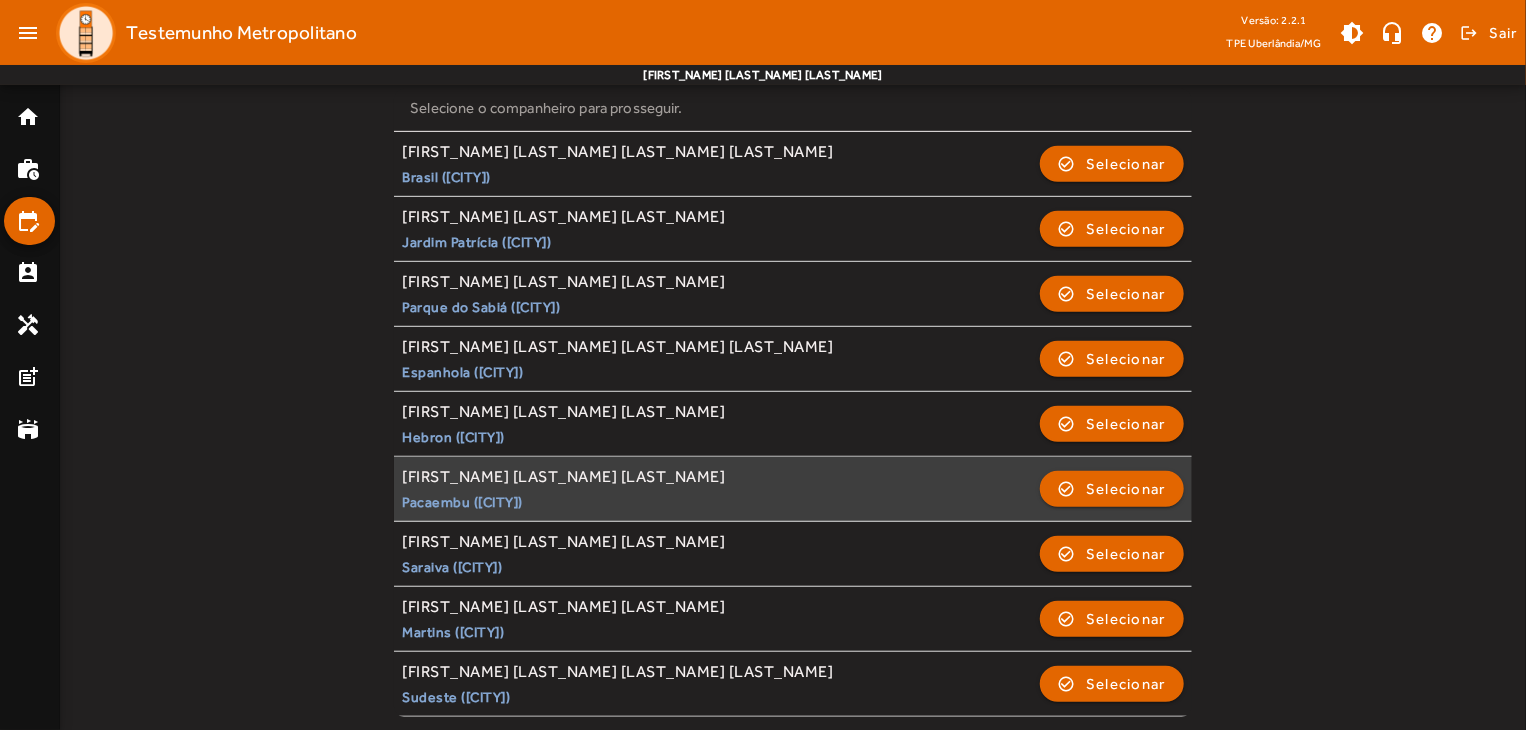 scroll, scrollTop: 61, scrollLeft: 0, axis: vertical 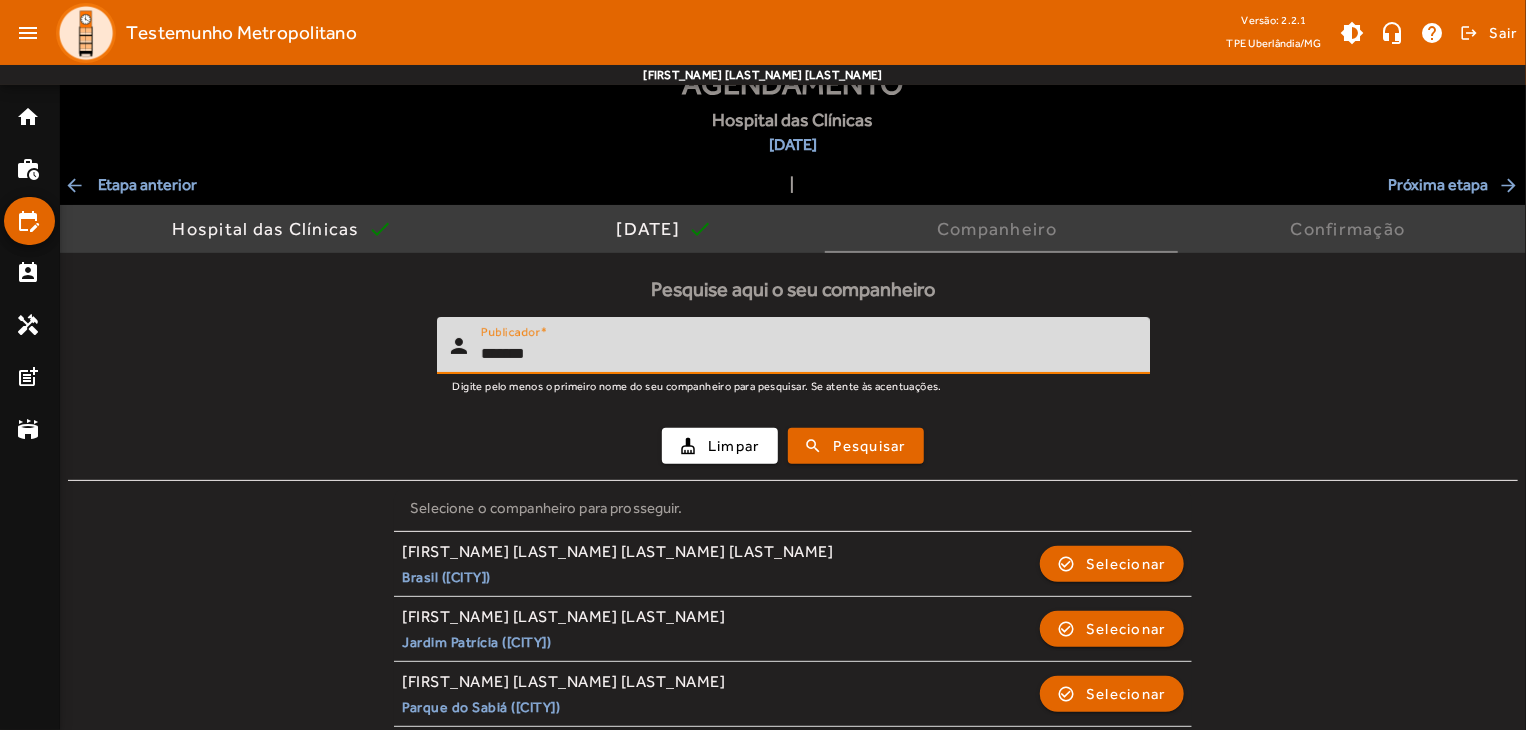 click on "*******" at bounding box center [807, 354] 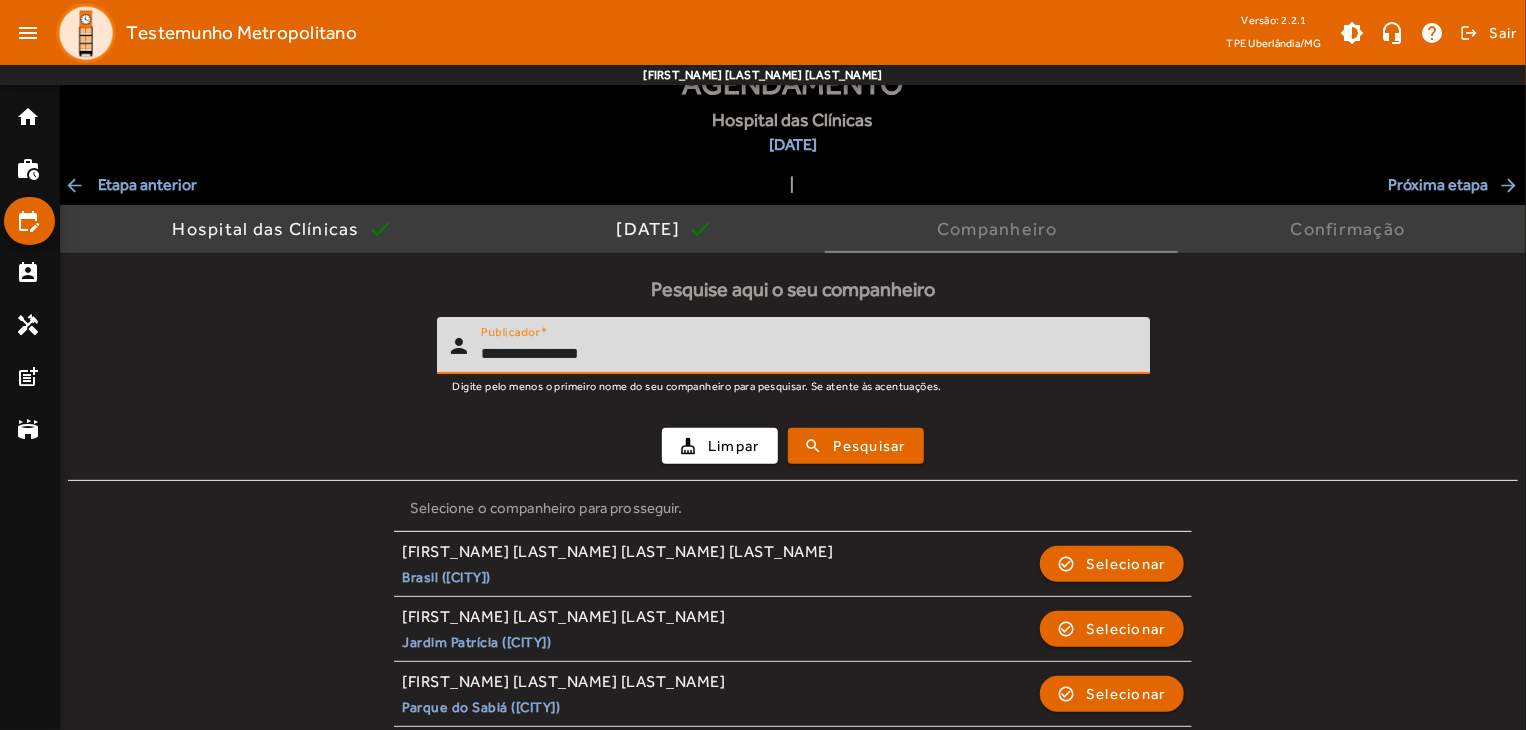 type on "**********" 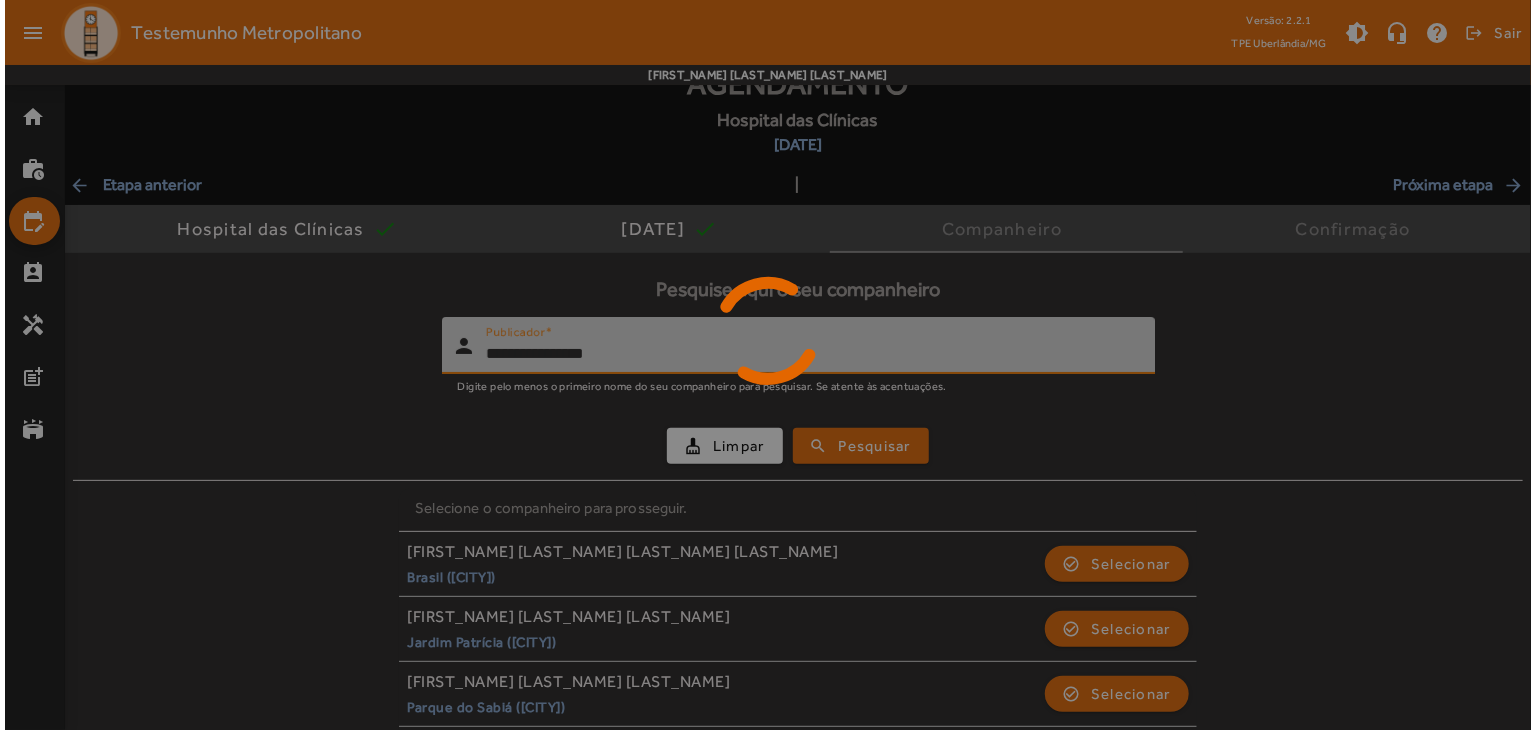 scroll, scrollTop: 0, scrollLeft: 0, axis: both 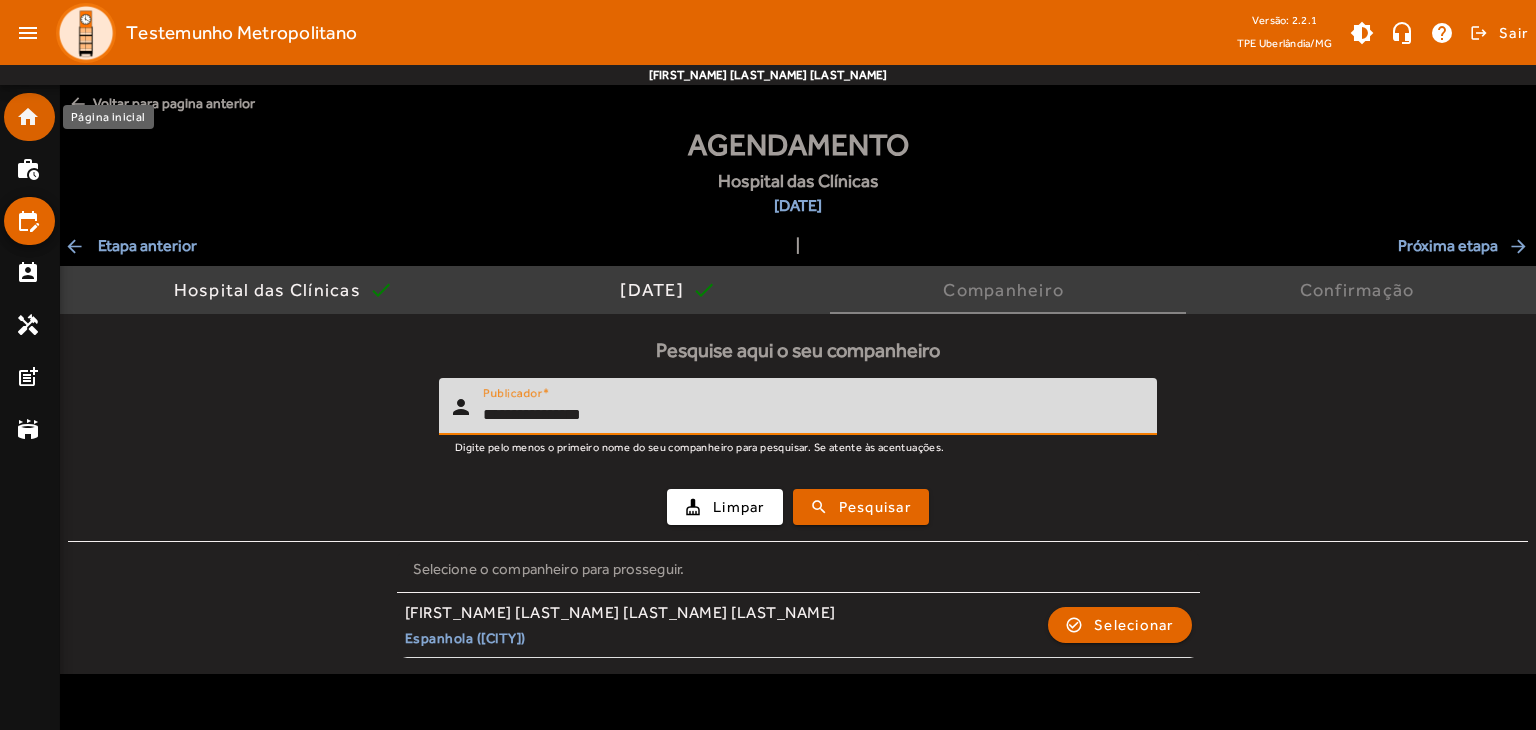 click on "home" 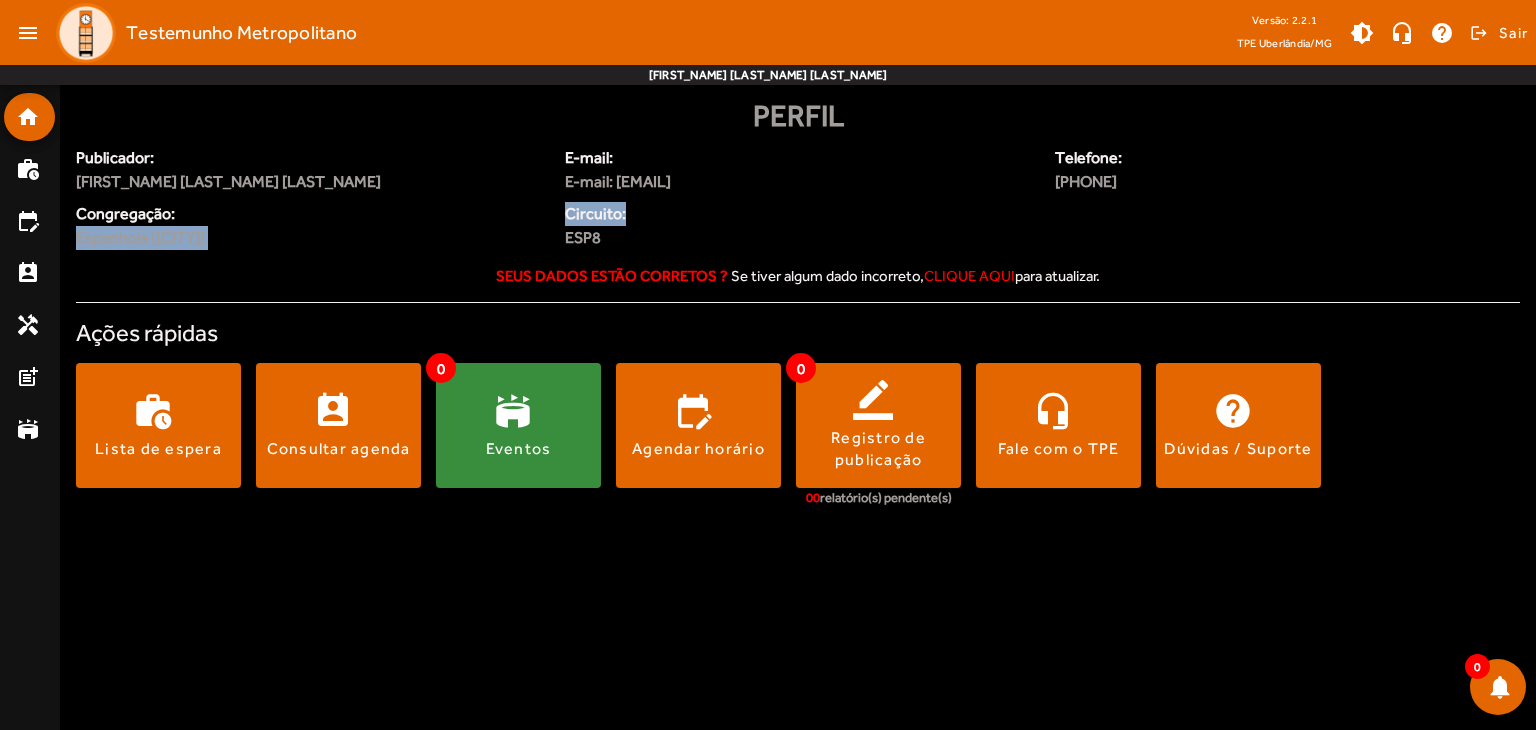 drag, startPoint x: 550, startPoint y: 208, endPoint x: 779, endPoint y: 216, distance: 229.1397 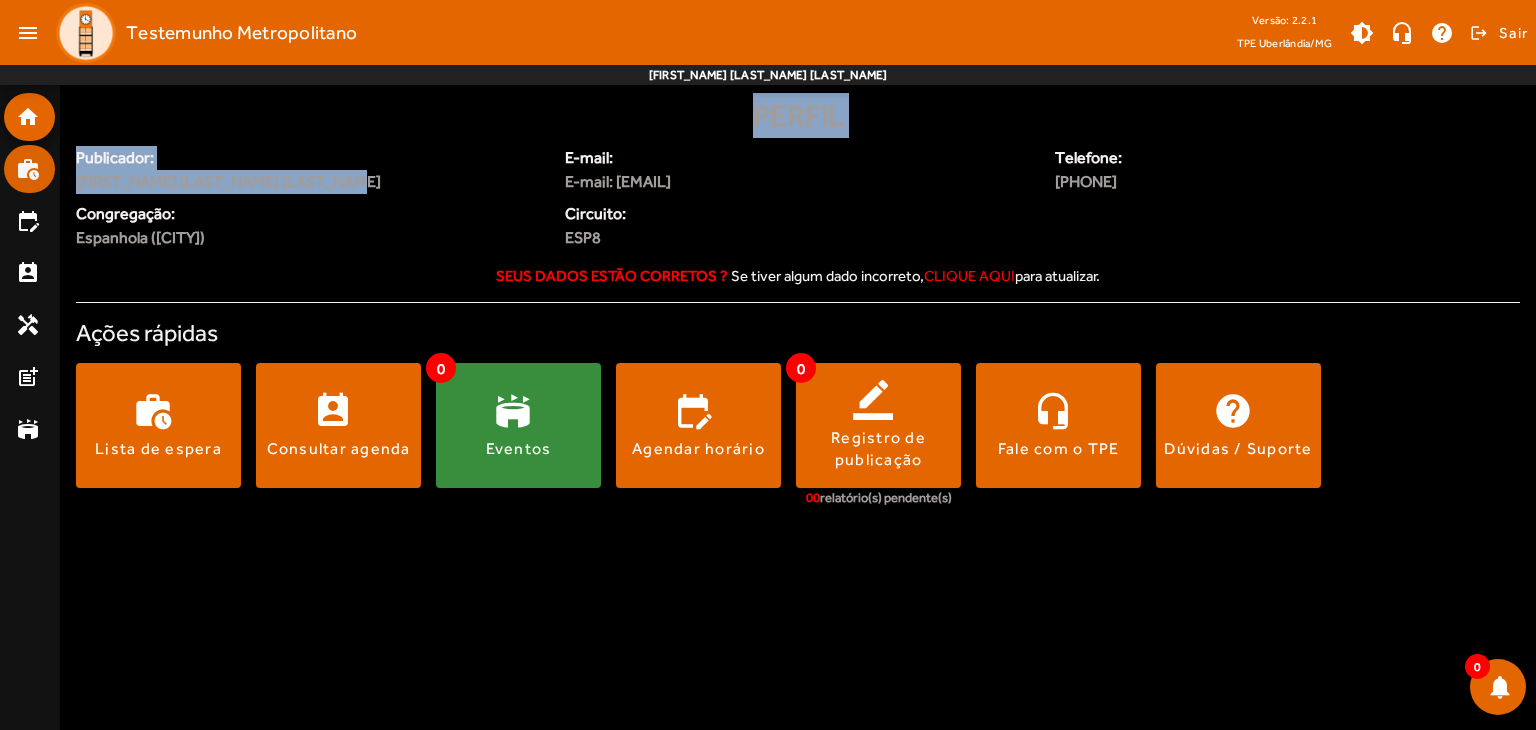 drag, startPoint x: 360, startPoint y: 181, endPoint x: 6, endPoint y: 153, distance: 355.10562 